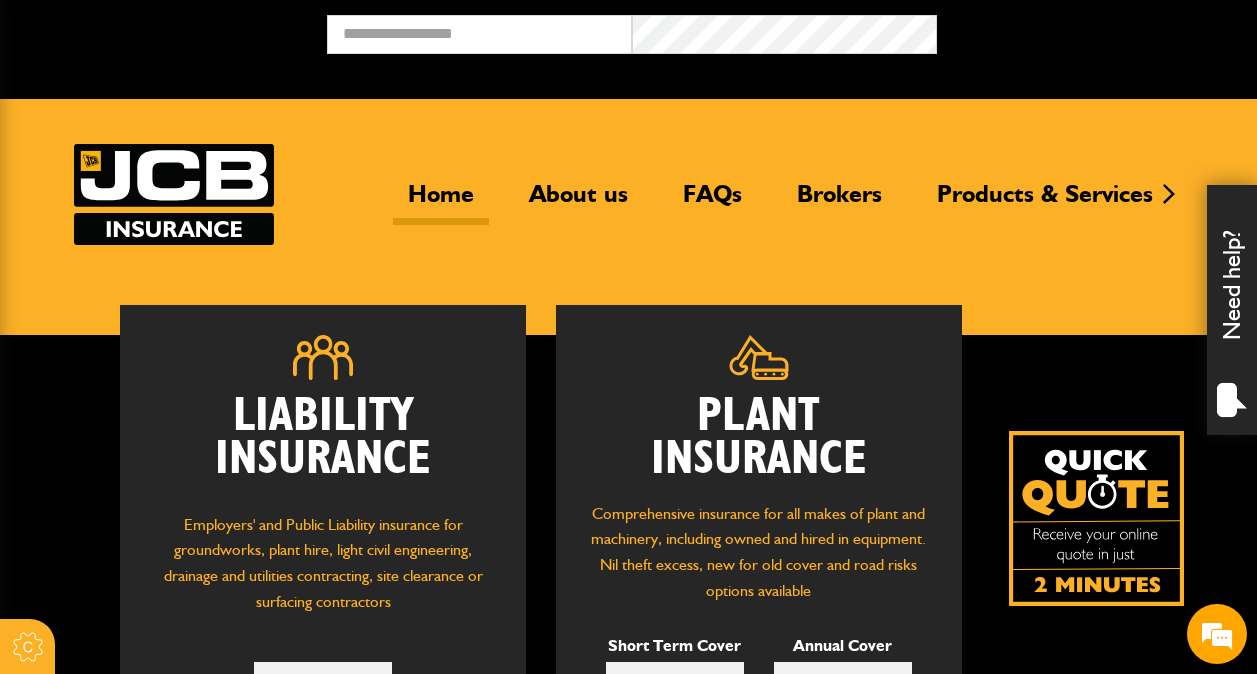 scroll, scrollTop: 0, scrollLeft: 0, axis: both 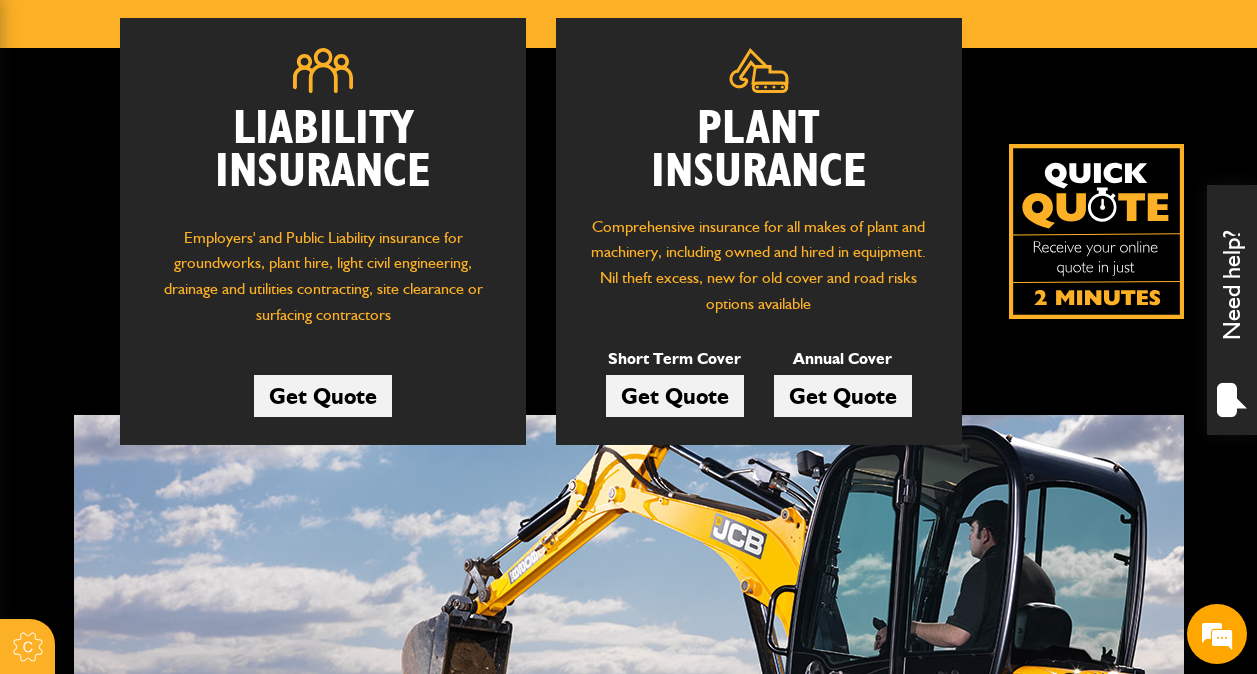 click on "Get Quote" at bounding box center [843, 396] 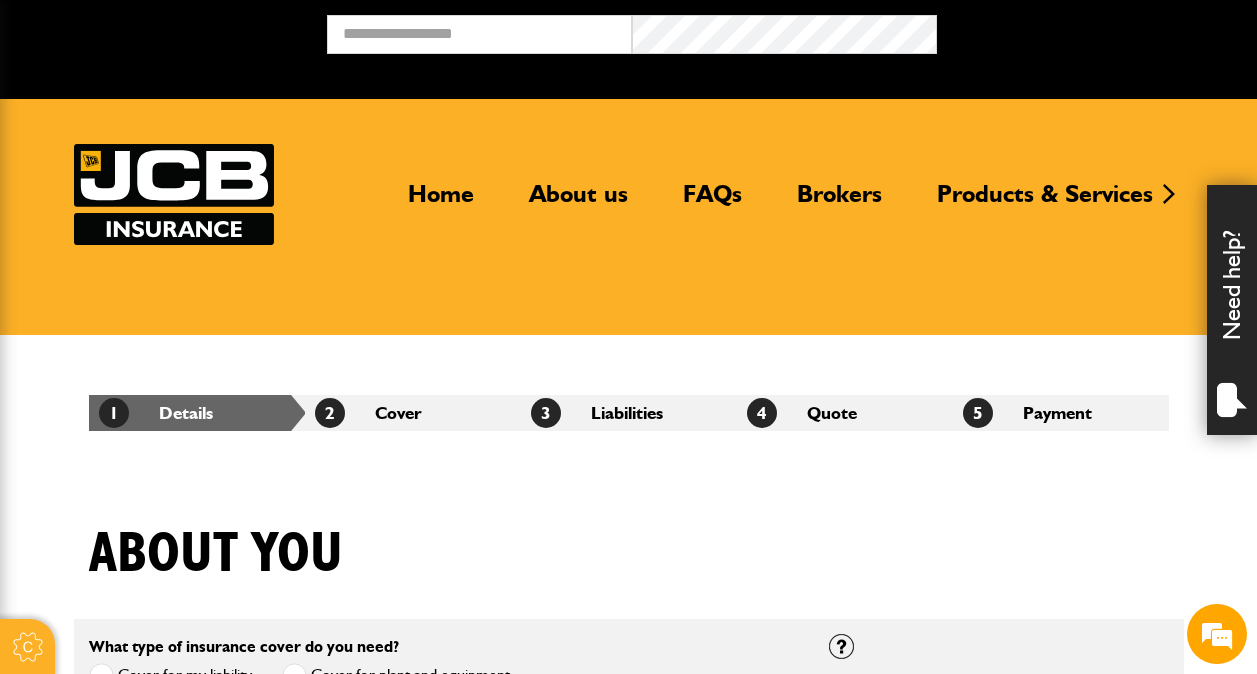 scroll, scrollTop: 0, scrollLeft: 0, axis: both 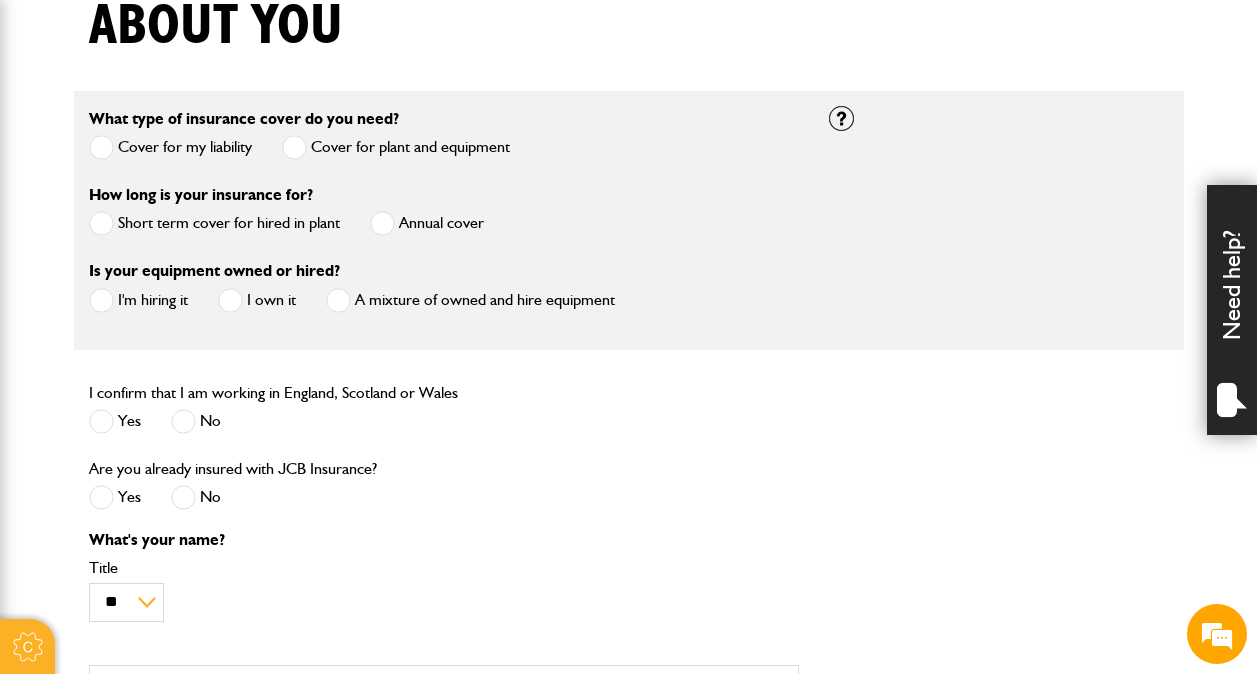 click at bounding box center [382, 223] 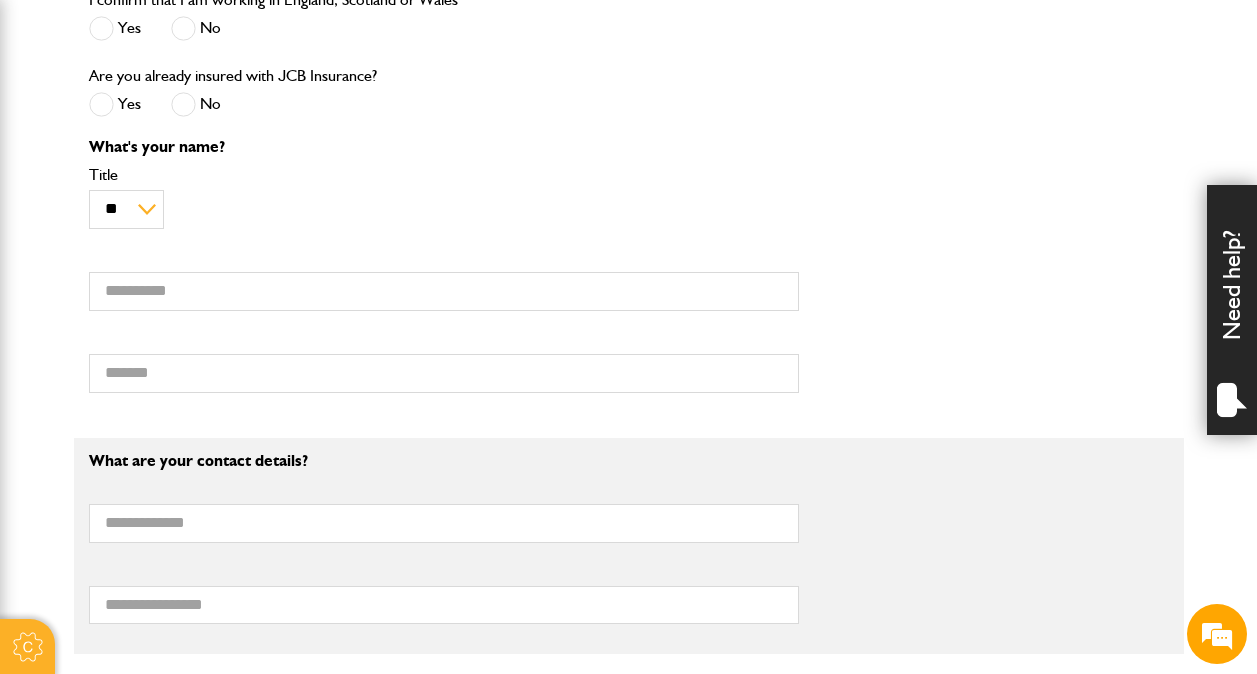 scroll, scrollTop: 949, scrollLeft: 0, axis: vertical 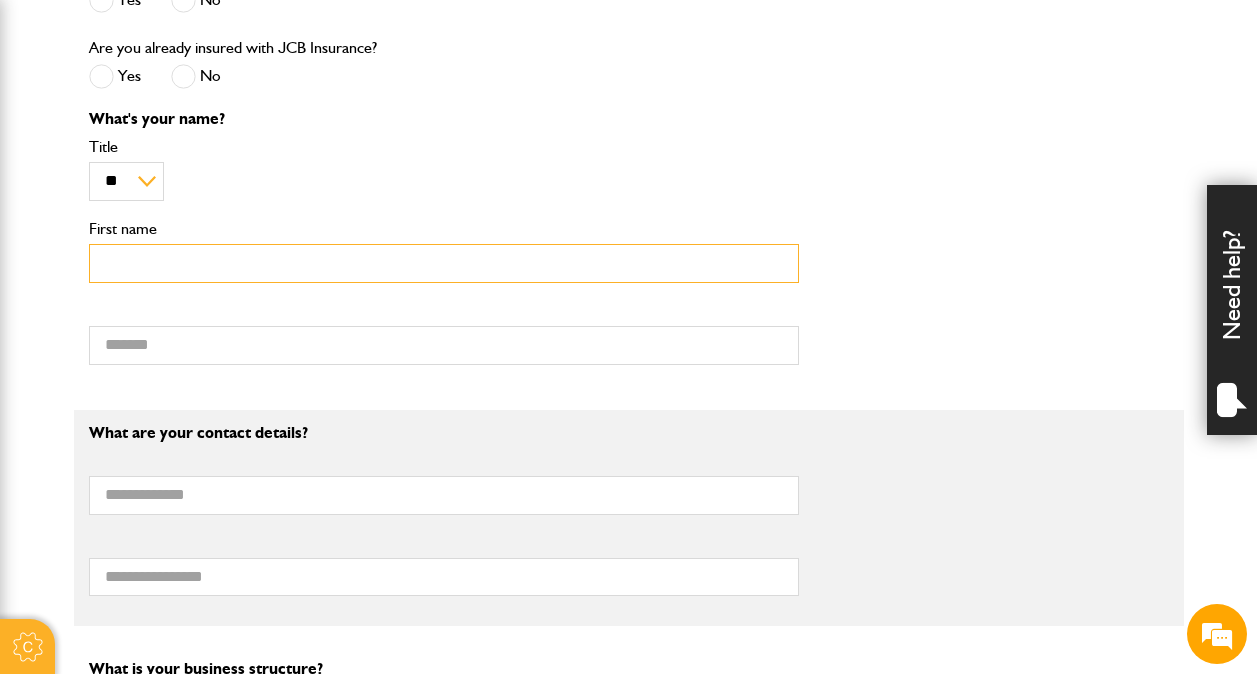 click on "First name" at bounding box center (444, 263) 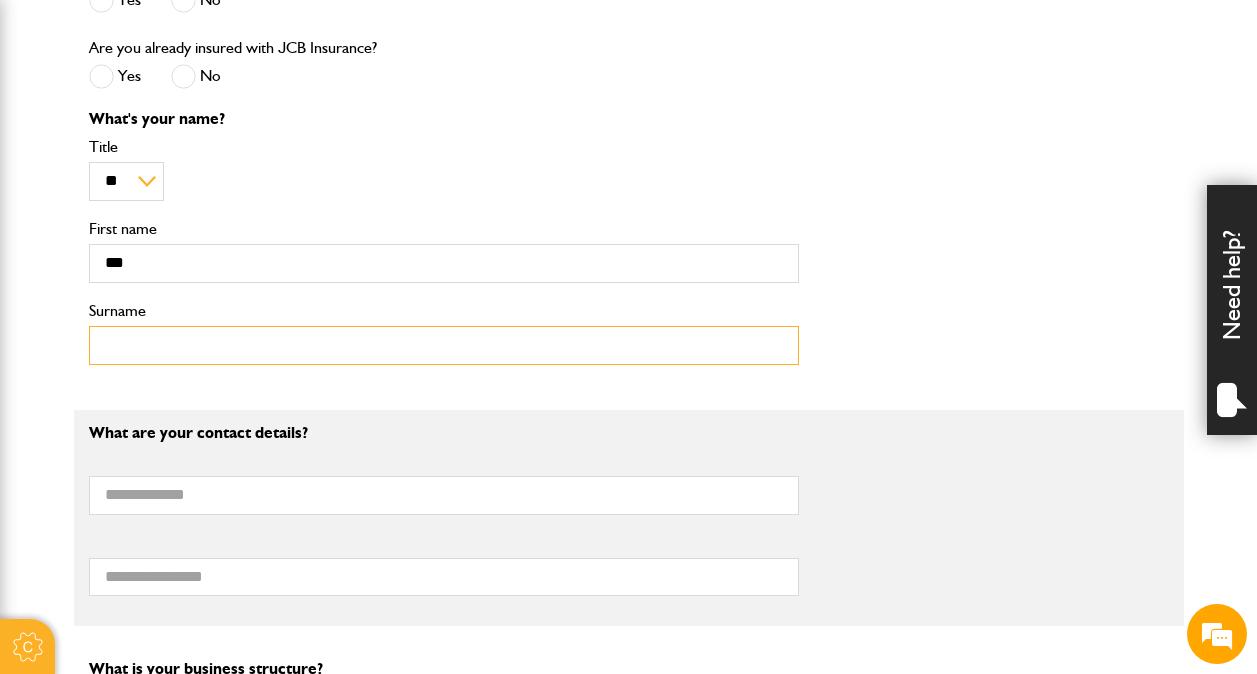 type on "*****" 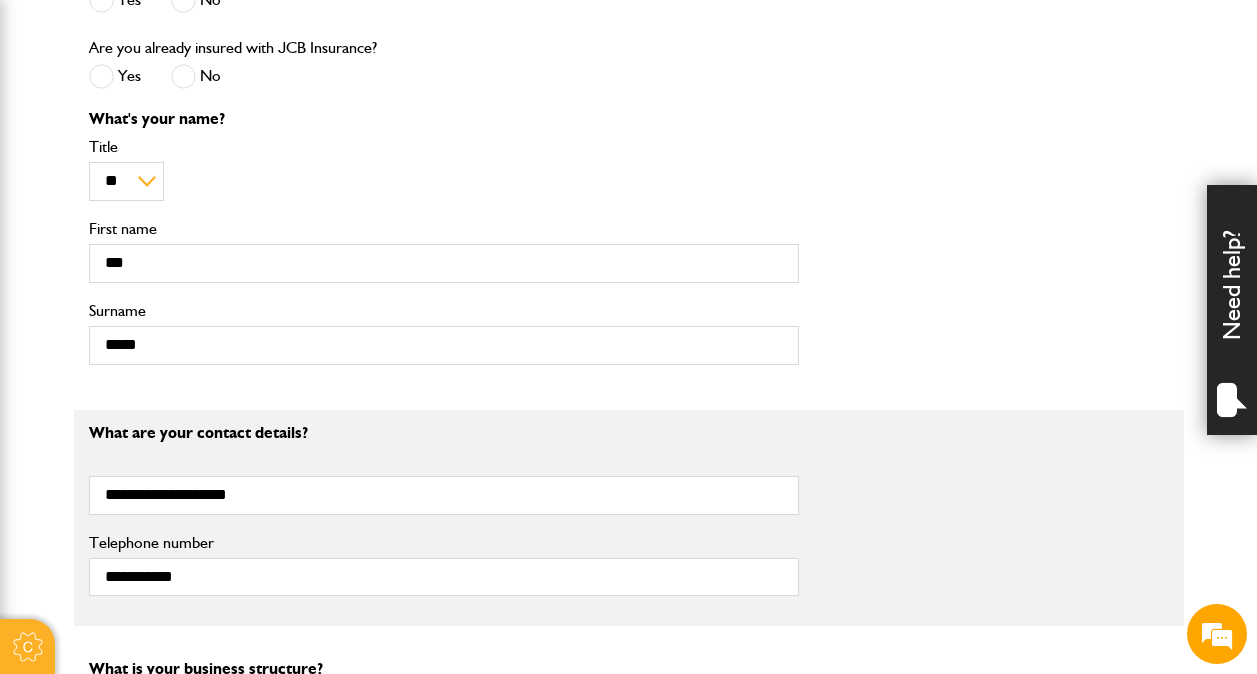 type on "*******" 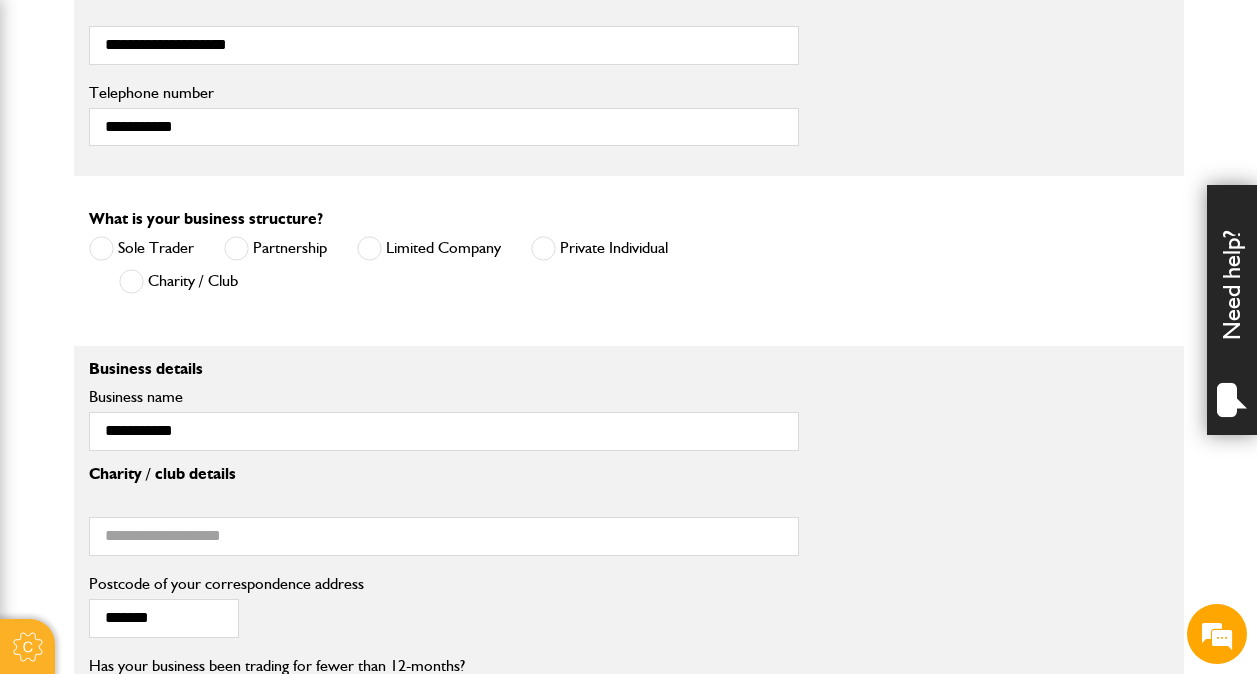 scroll, scrollTop: 1411, scrollLeft: 0, axis: vertical 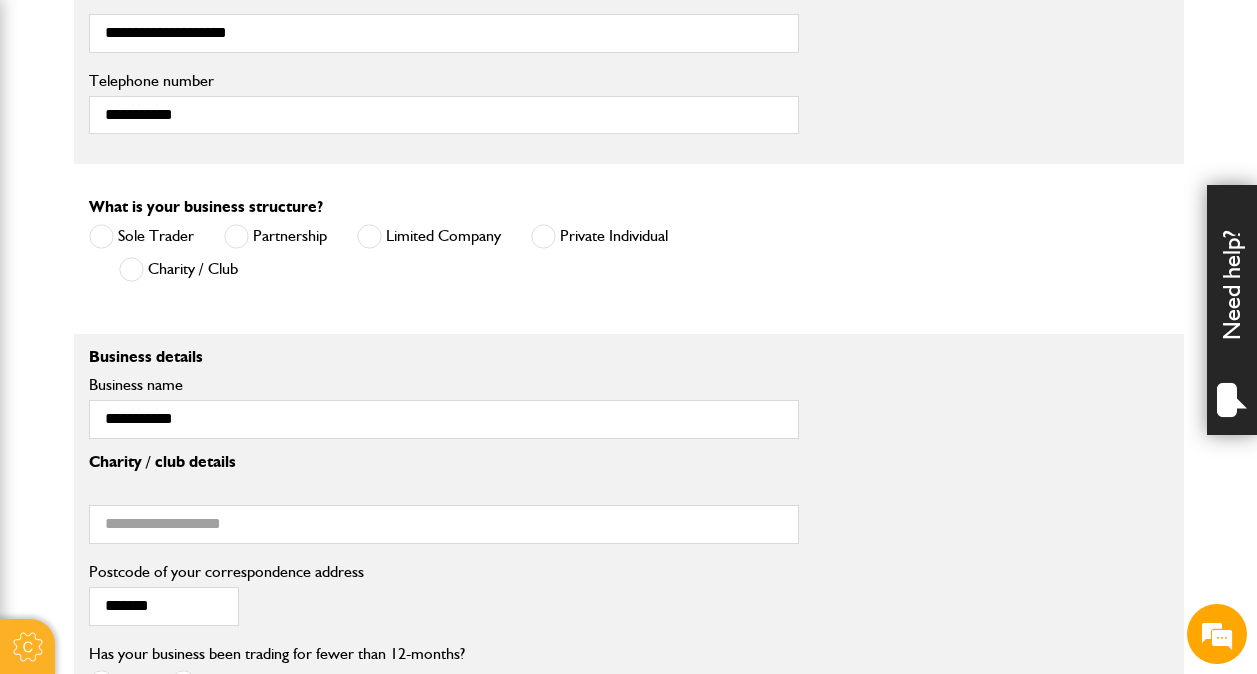 click at bounding box center (369, 236) 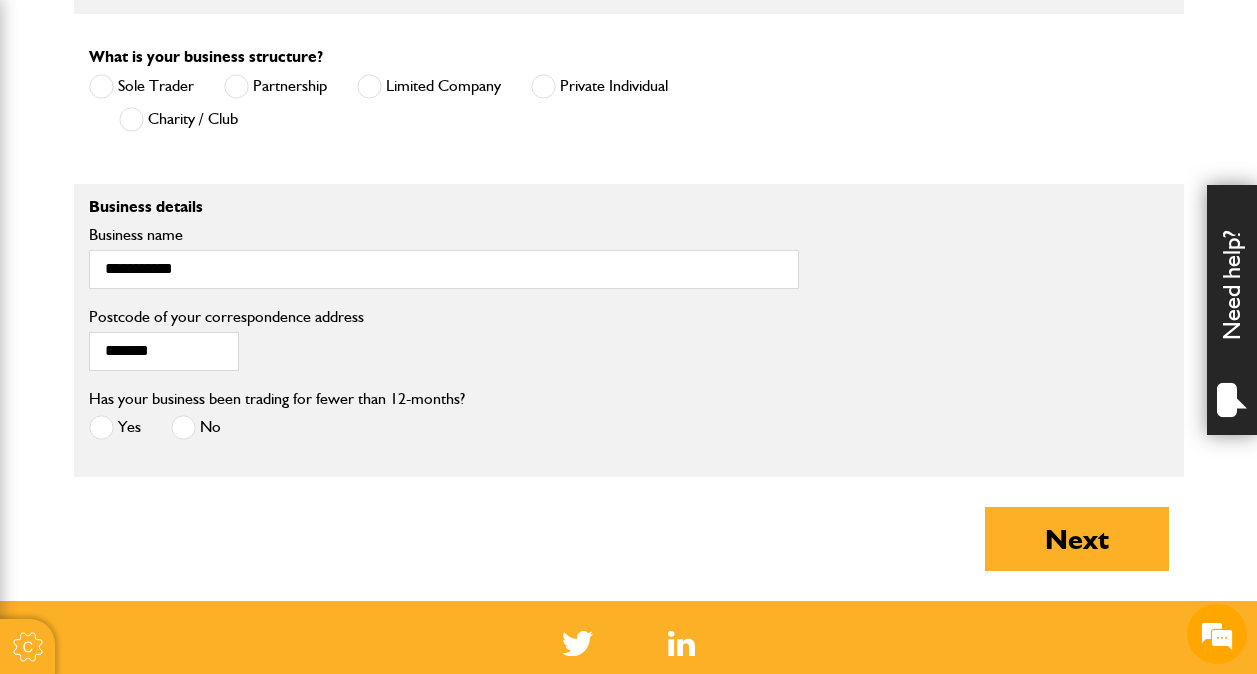 scroll, scrollTop: 1566, scrollLeft: 0, axis: vertical 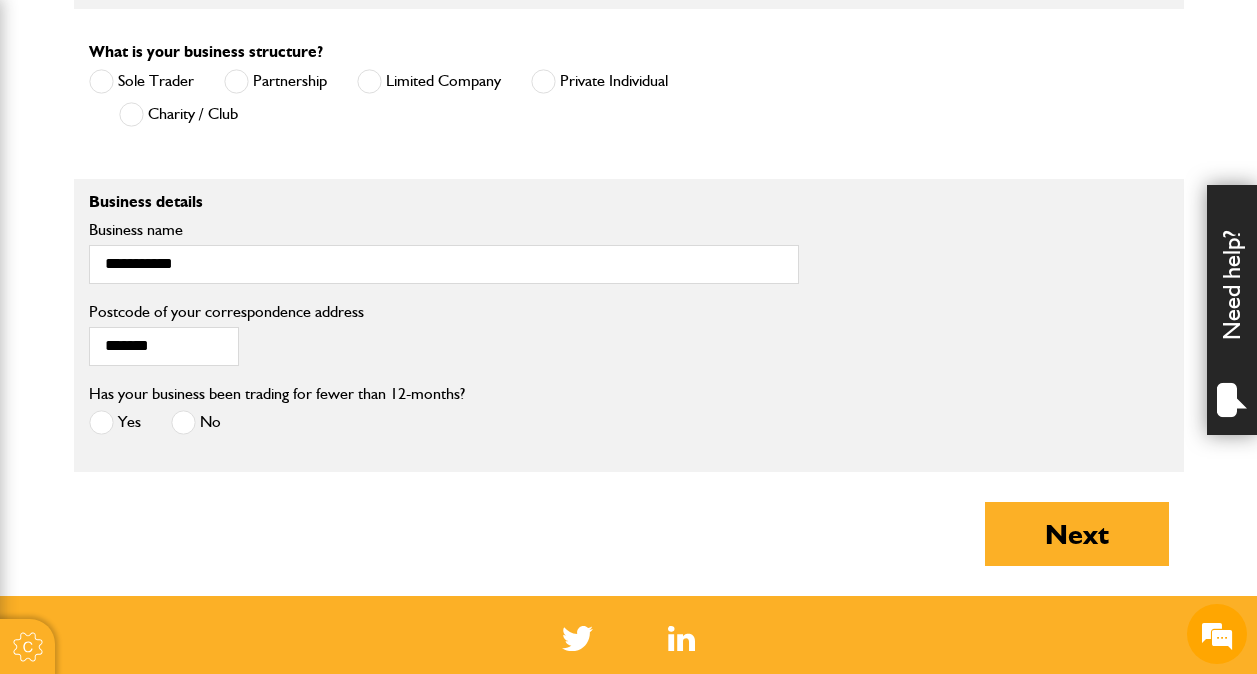 click at bounding box center [183, 422] 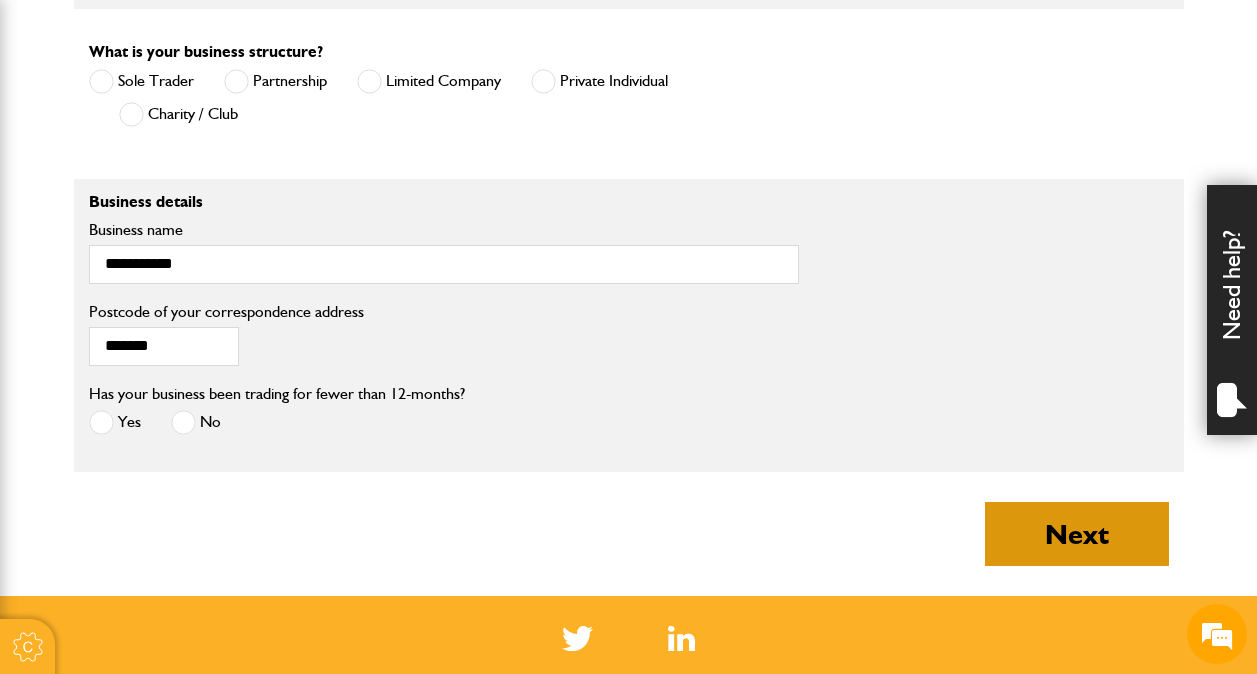 click on "Next" at bounding box center [1077, 534] 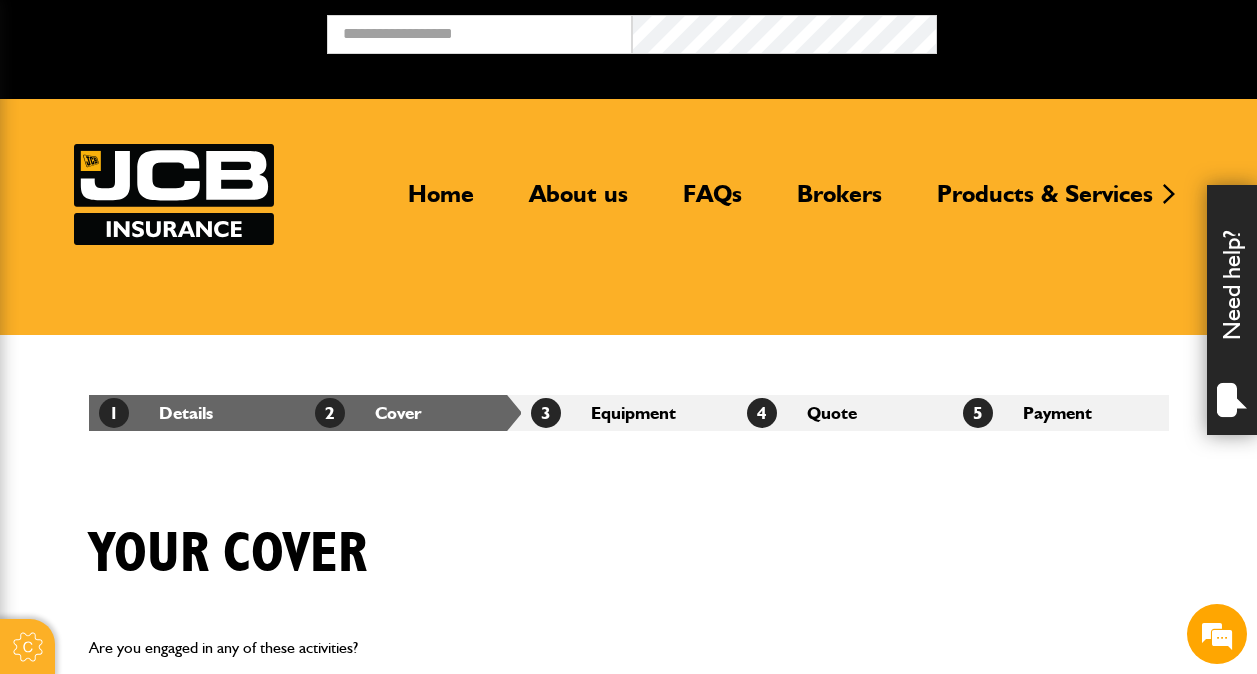 scroll, scrollTop: 0, scrollLeft: 0, axis: both 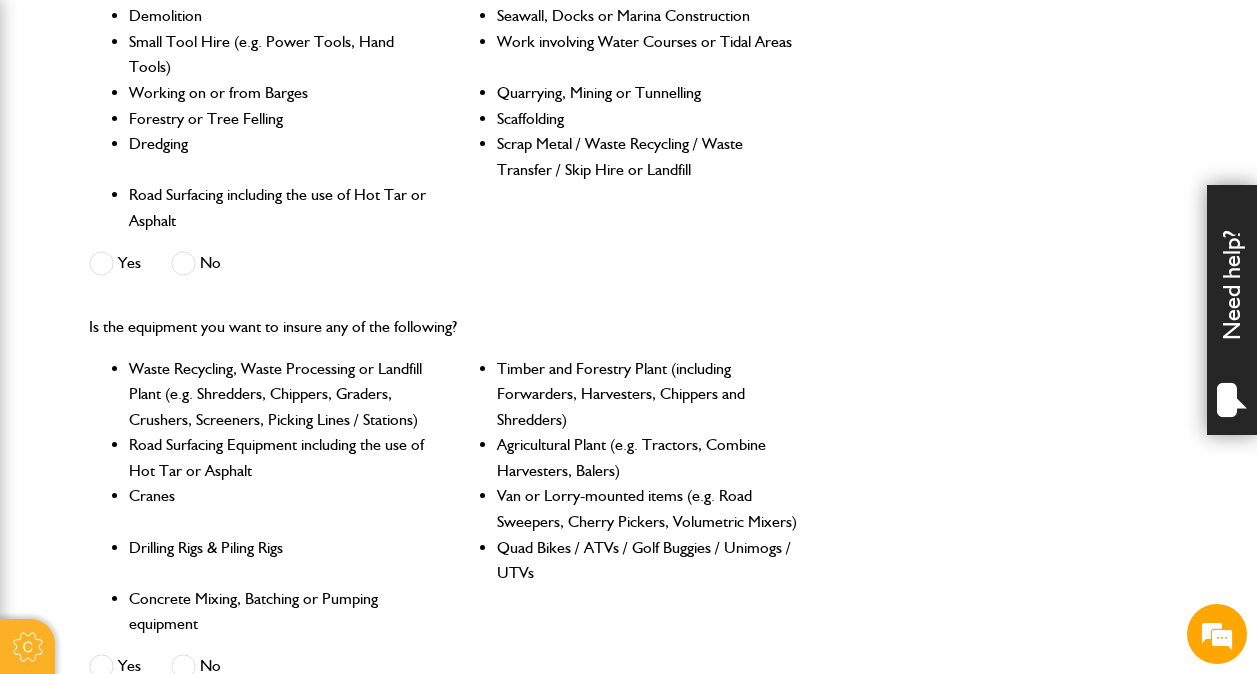 click at bounding box center [183, 263] 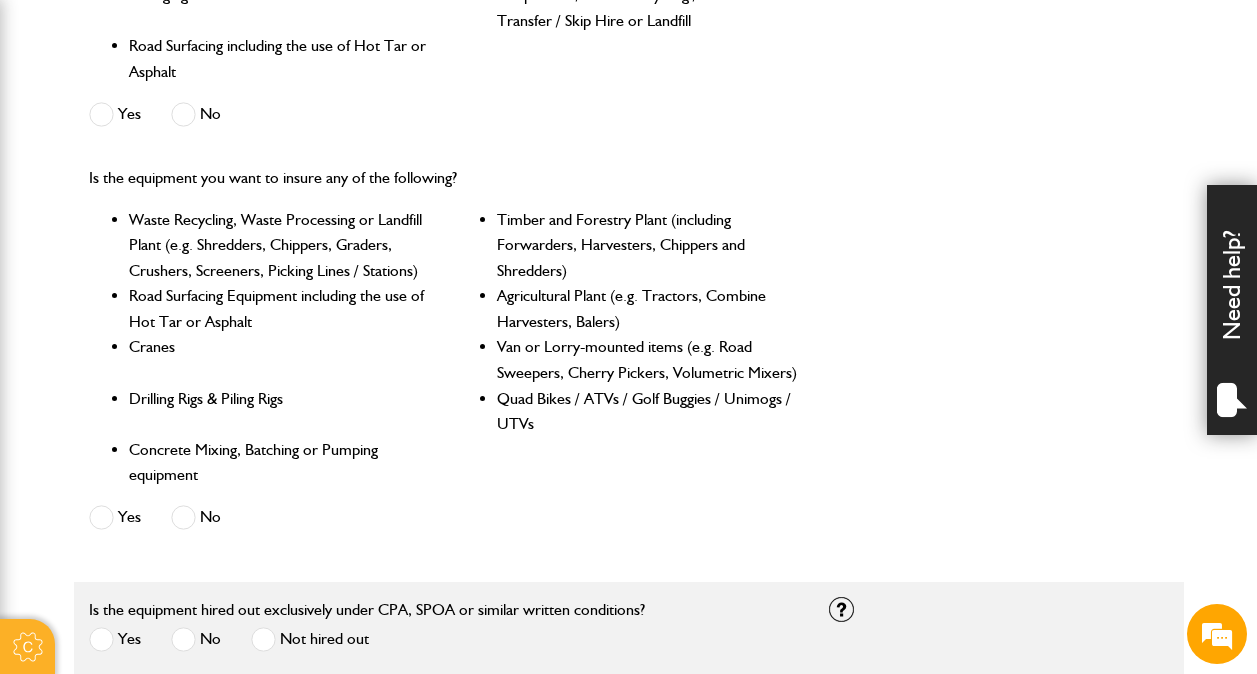 scroll, scrollTop: 824, scrollLeft: 0, axis: vertical 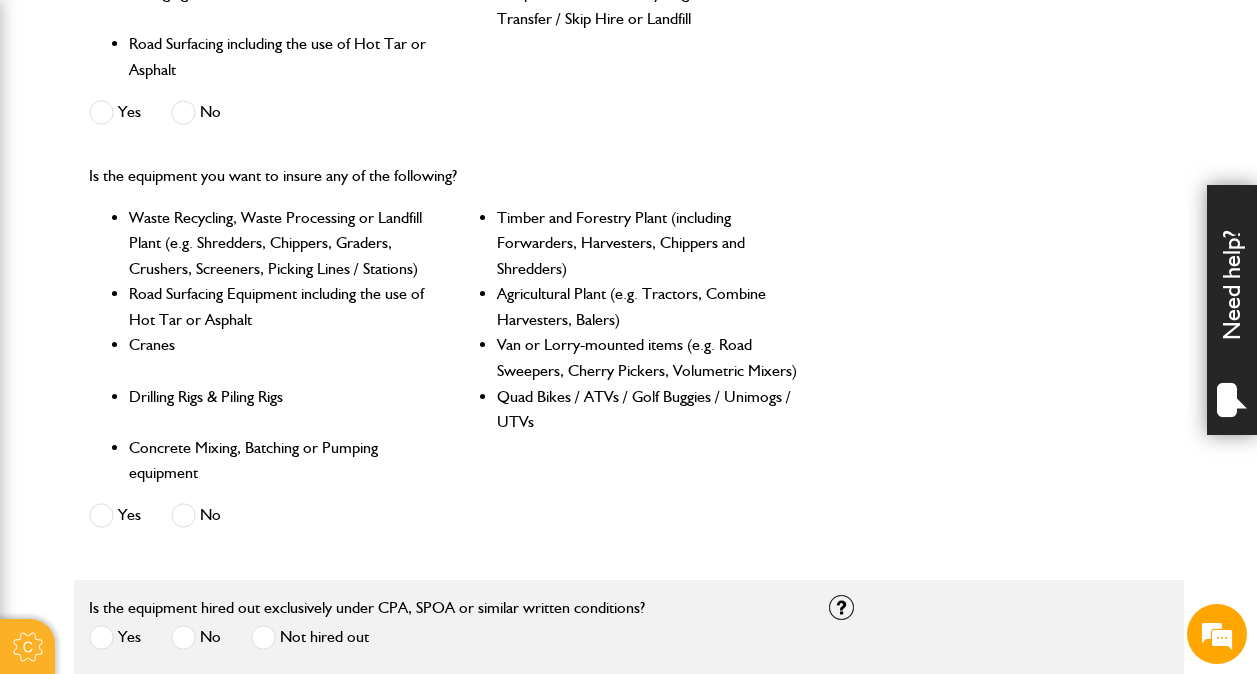 click at bounding box center [183, 515] 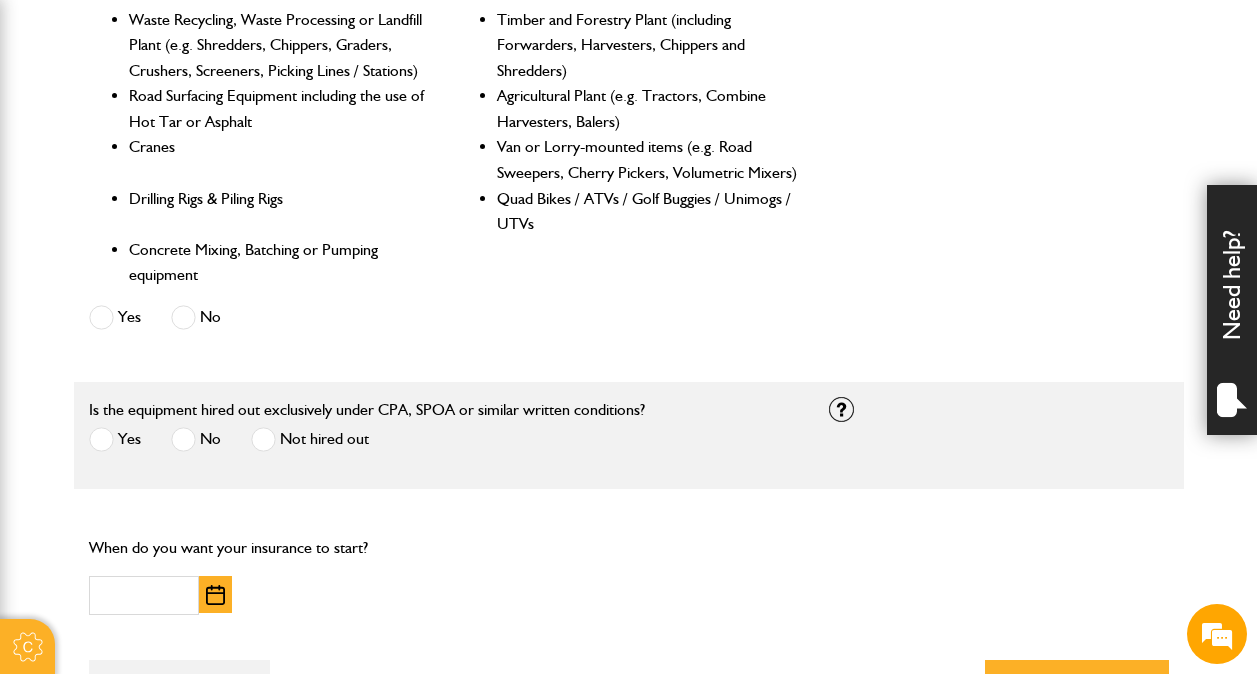 scroll, scrollTop: 1179, scrollLeft: 0, axis: vertical 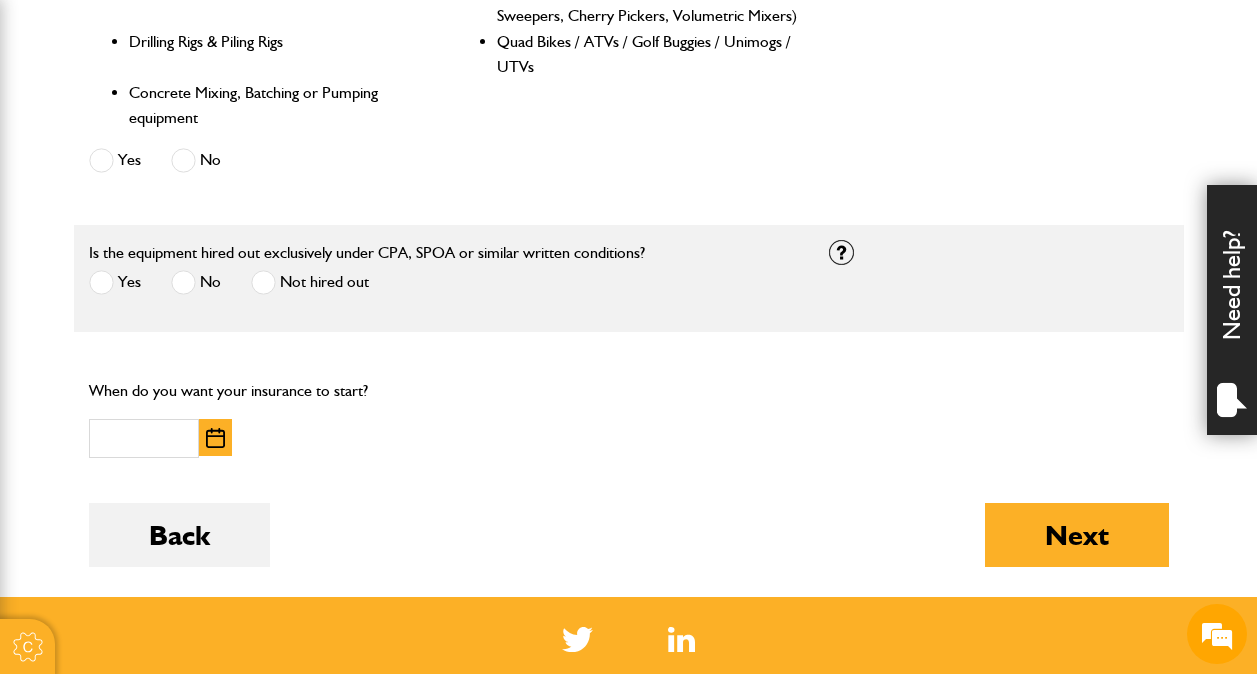 click at bounding box center (101, 282) 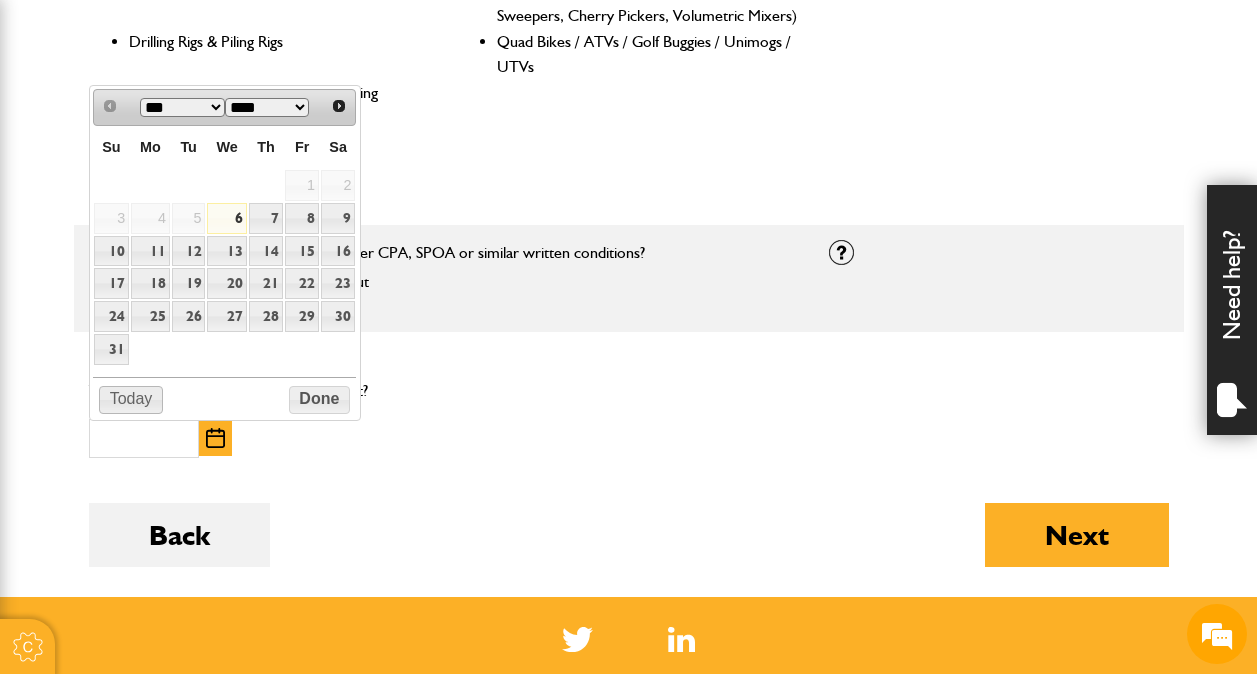 click on "Today" at bounding box center [131, 400] 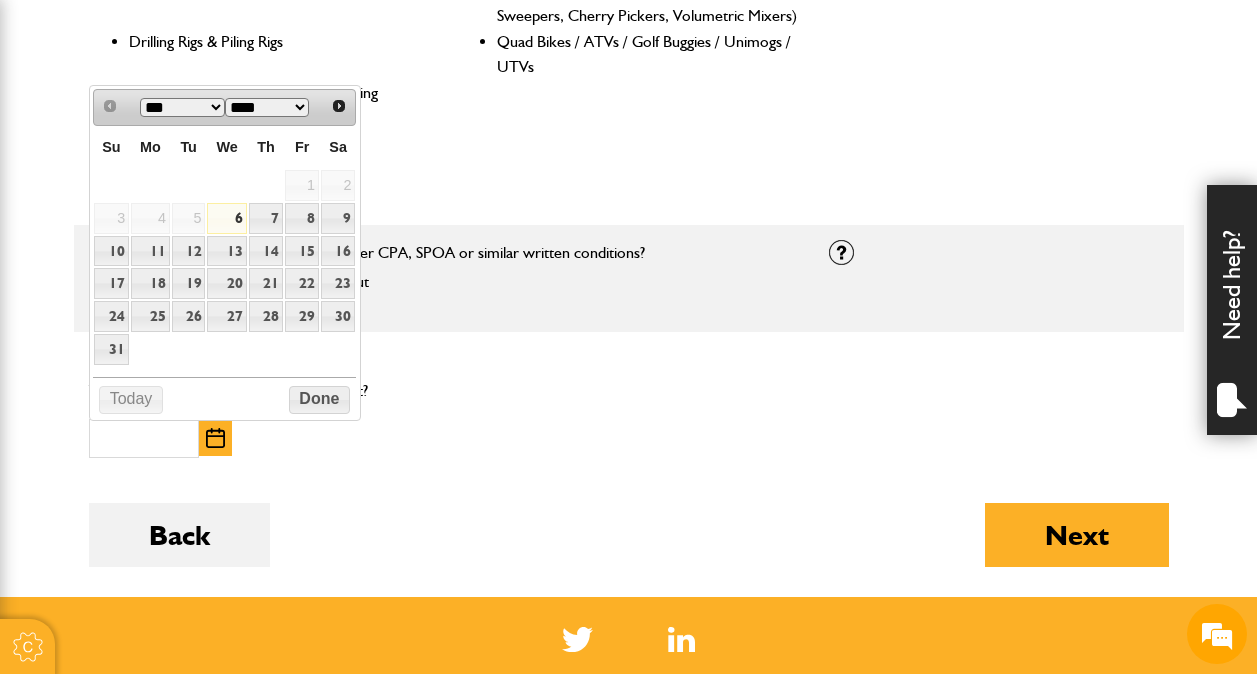 click on "6" at bounding box center (226, 218) 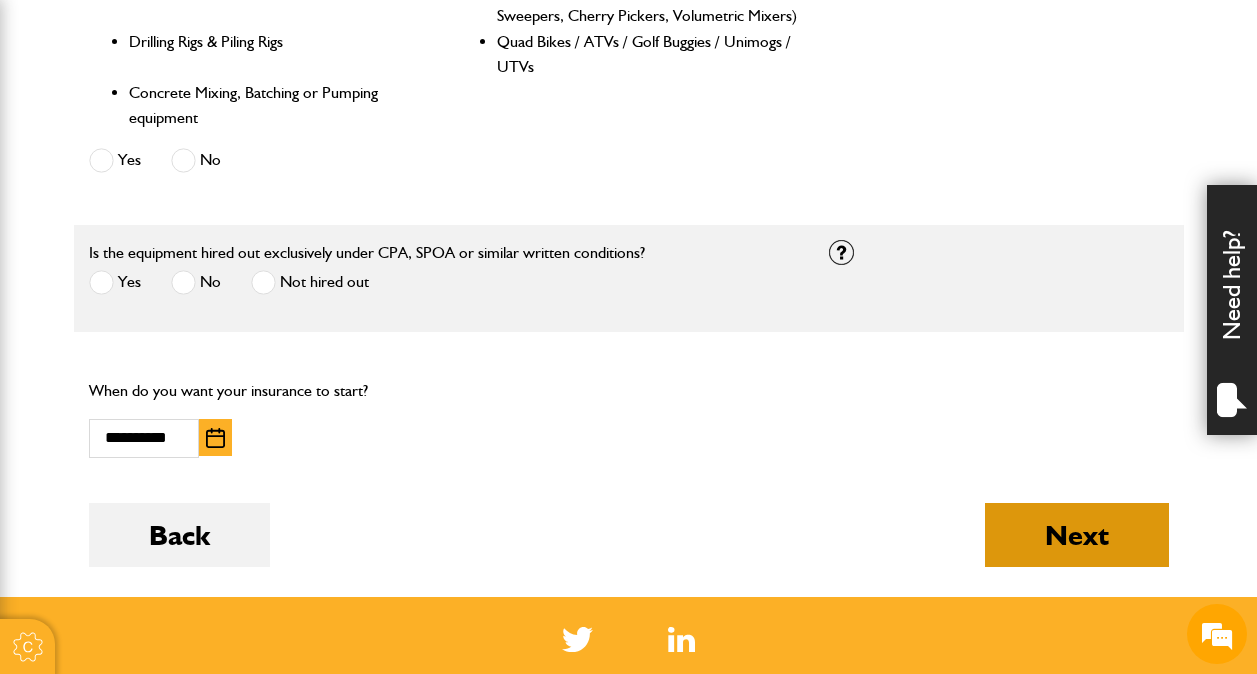 click on "Next" at bounding box center [1077, 535] 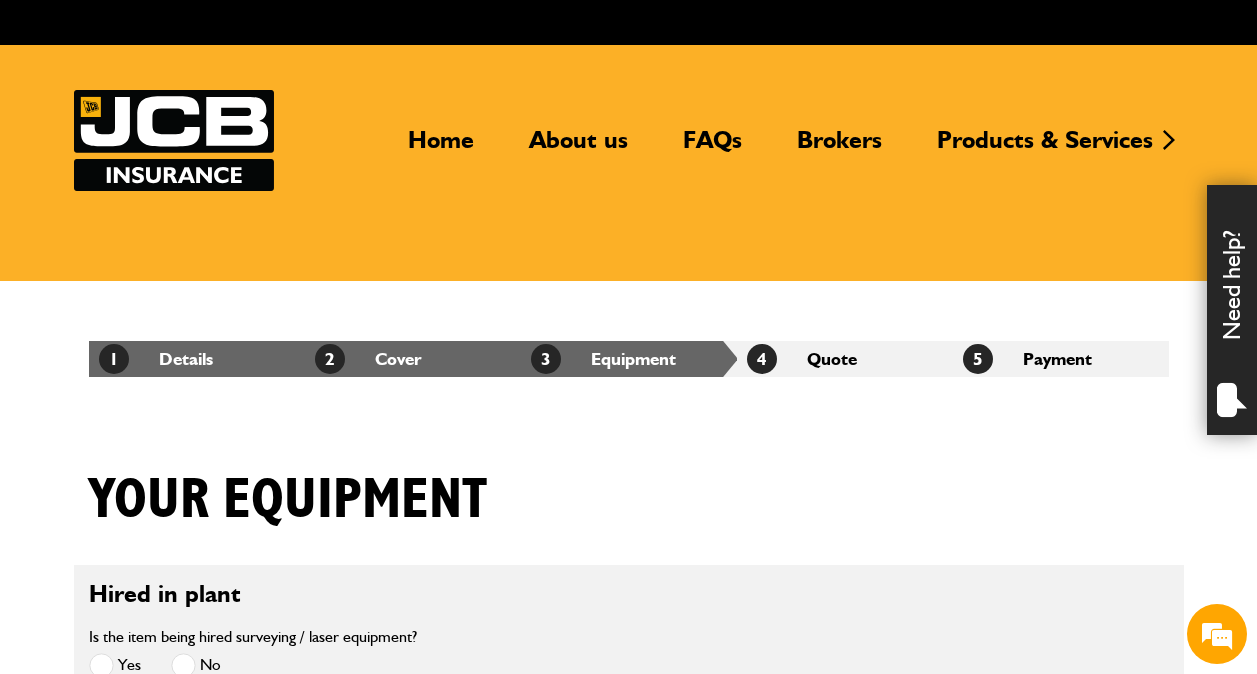 scroll, scrollTop: 0, scrollLeft: 0, axis: both 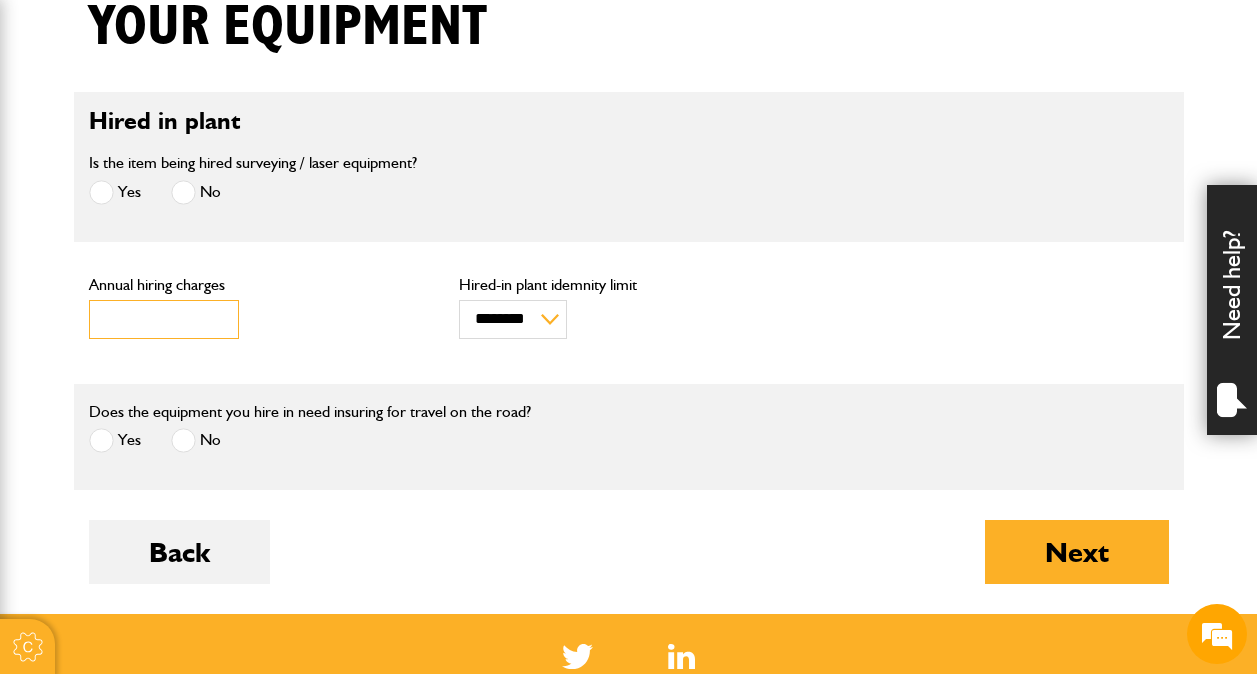 click on "***" at bounding box center [164, 319] 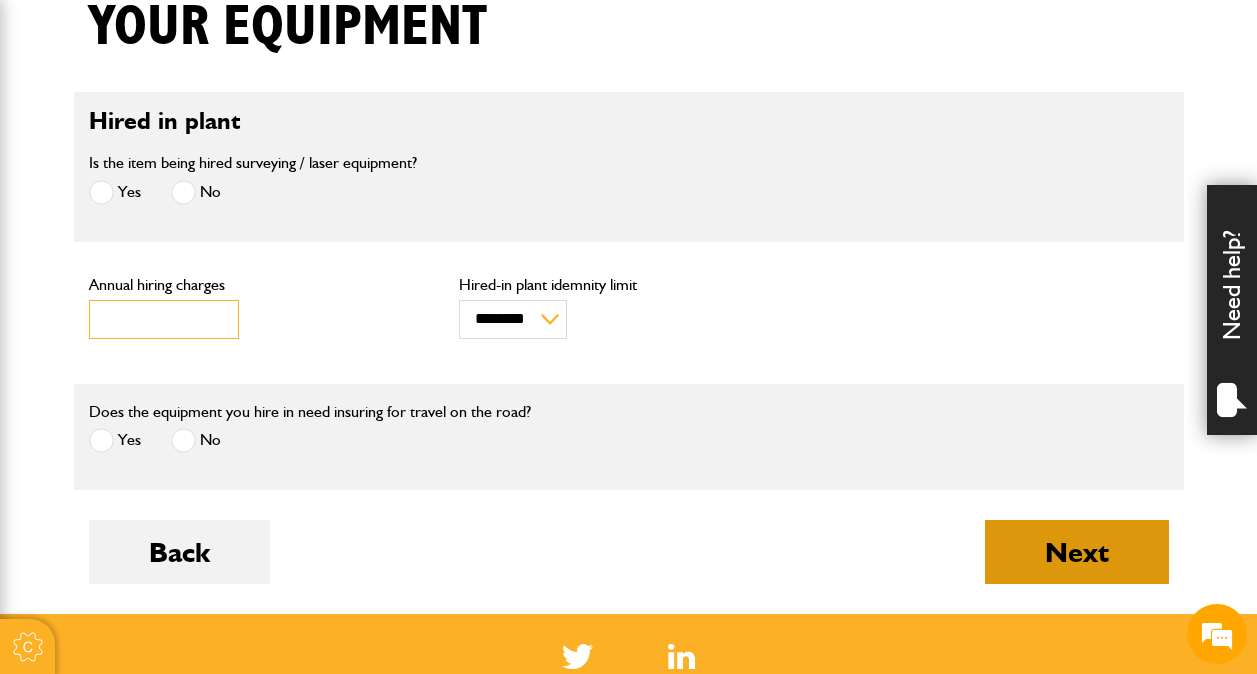 type on "*****" 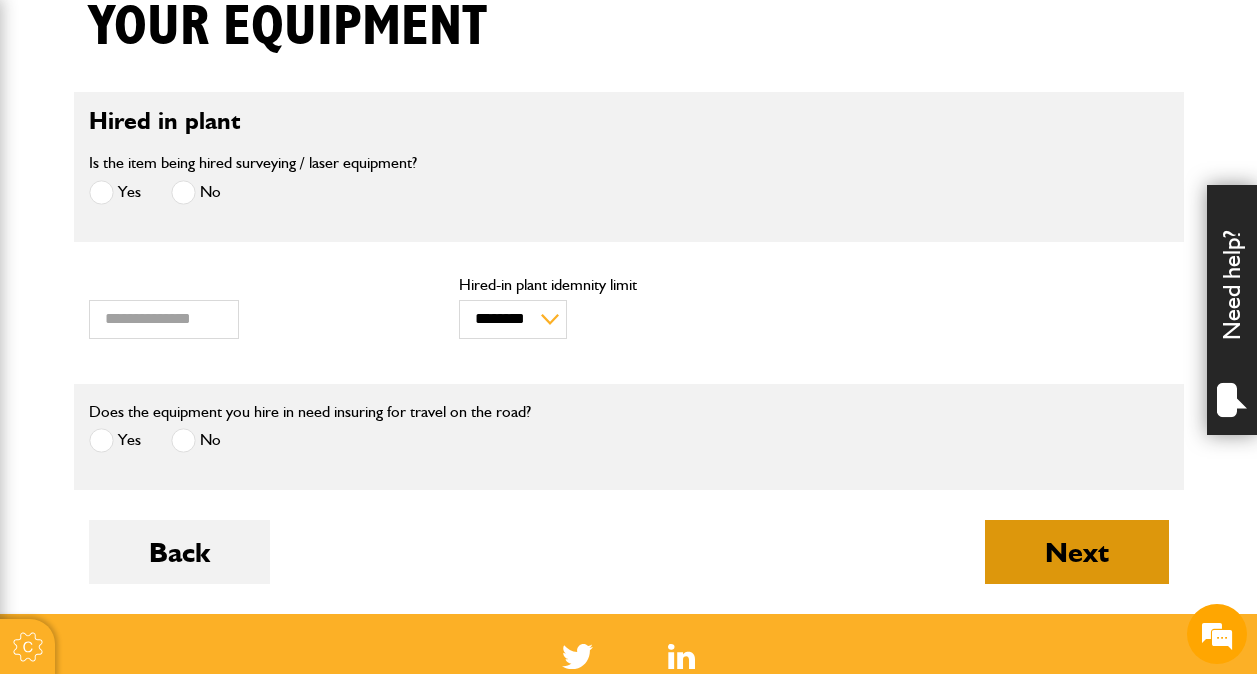 click on "Next" at bounding box center [1077, 552] 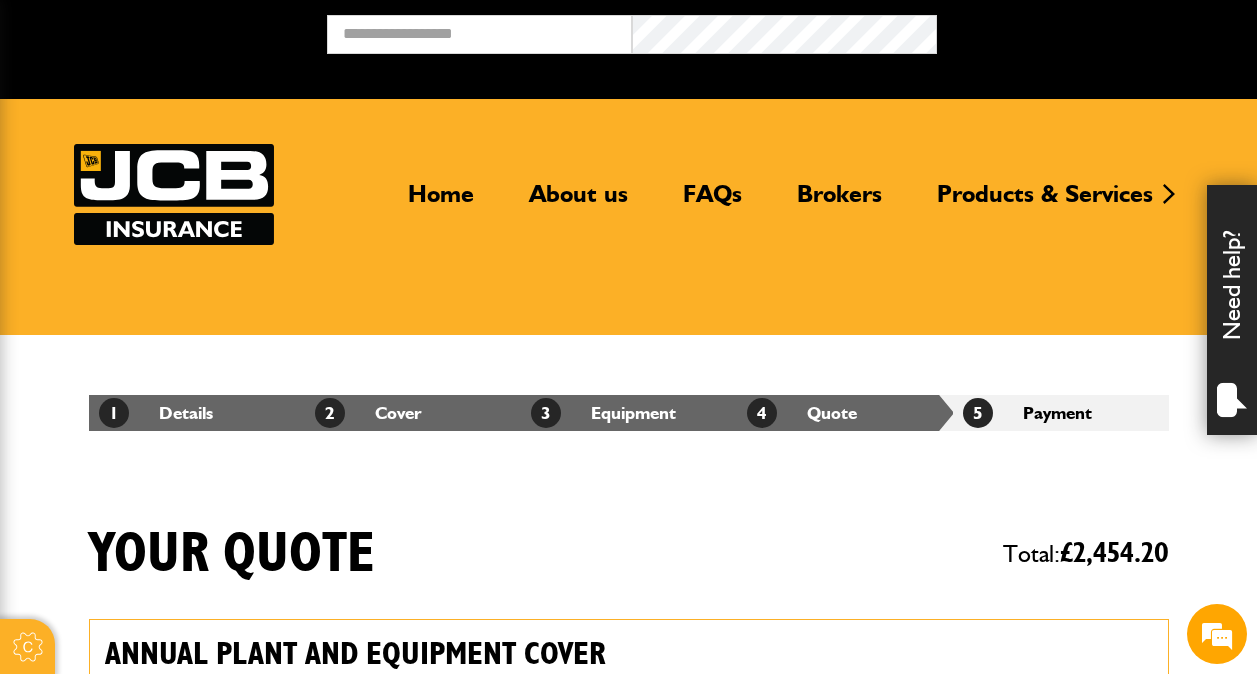 scroll, scrollTop: 0, scrollLeft: 0, axis: both 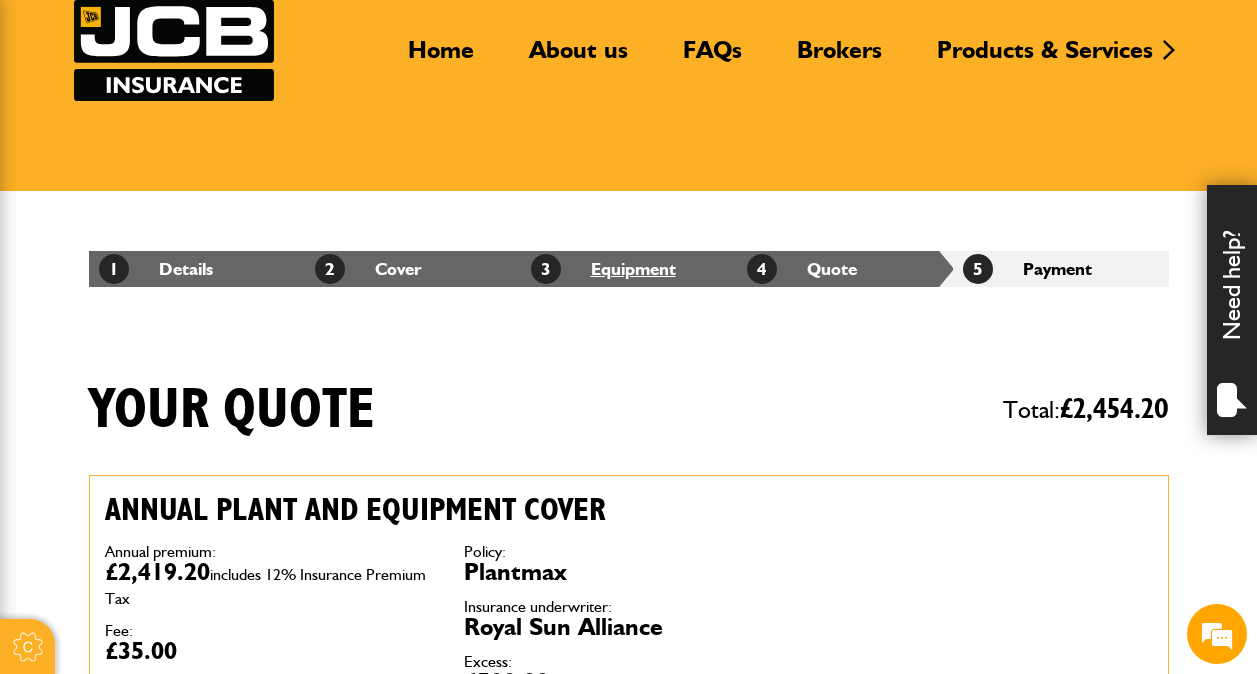 click on "3 Equipment" at bounding box center [603, 268] 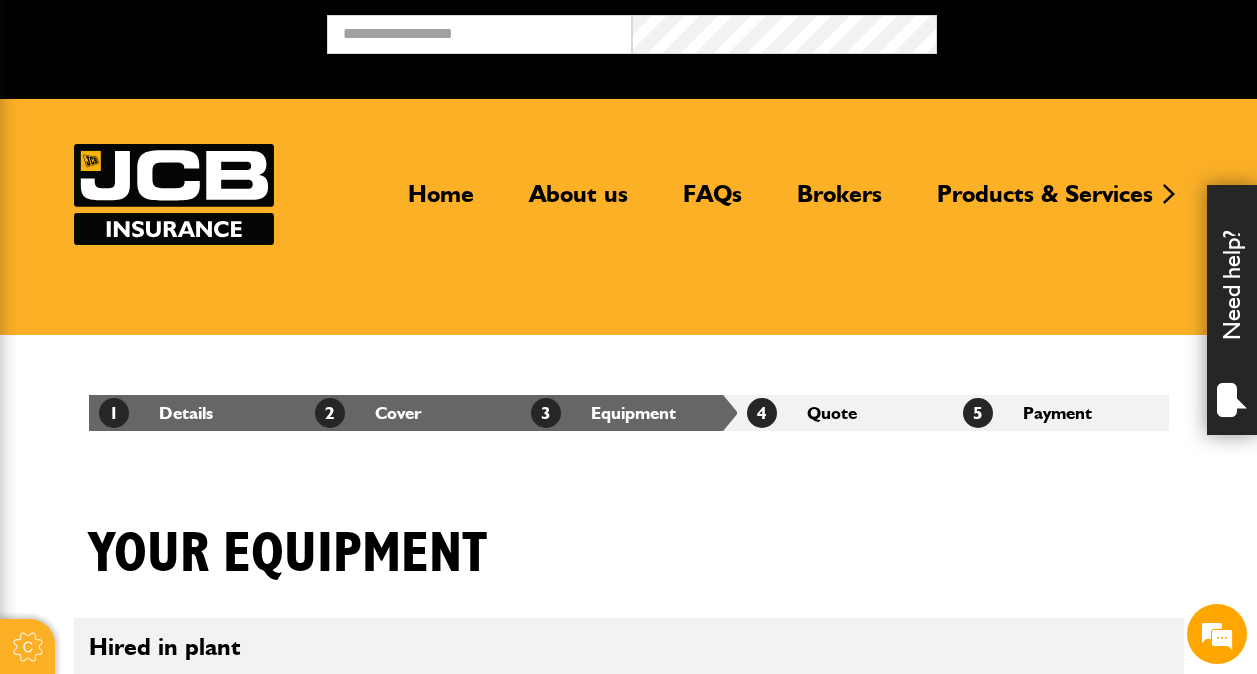 scroll, scrollTop: 0, scrollLeft: 0, axis: both 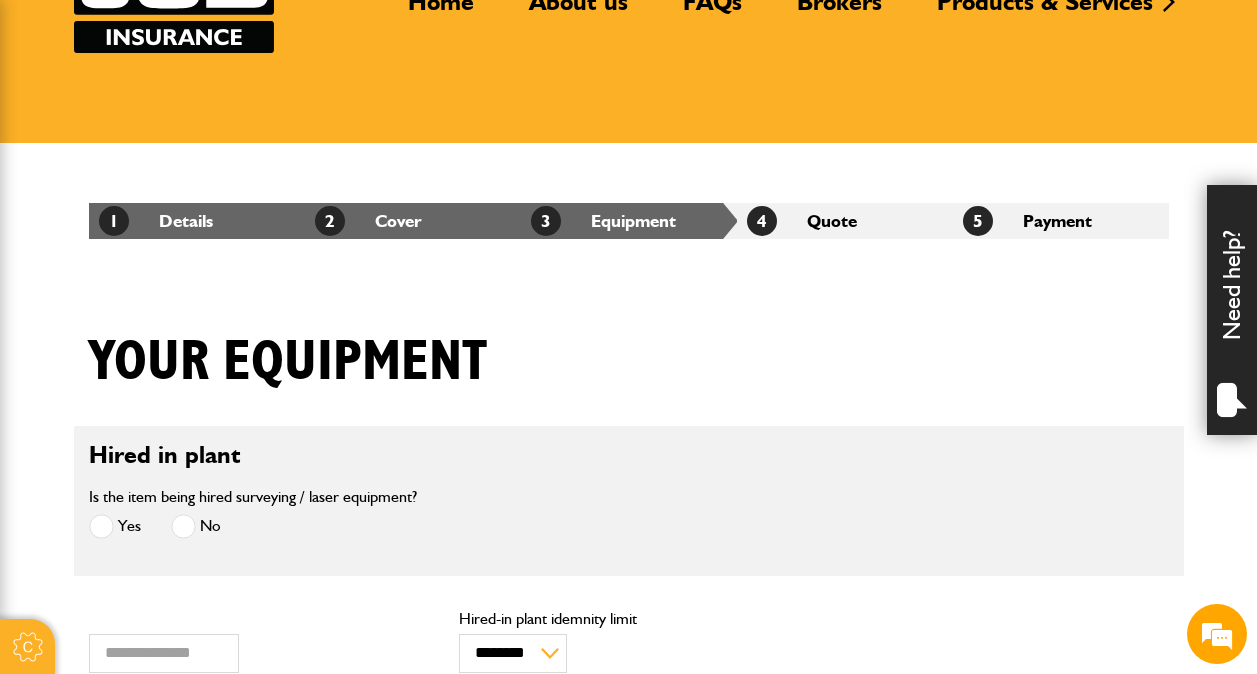 click on "3 Equipment" at bounding box center [629, 221] 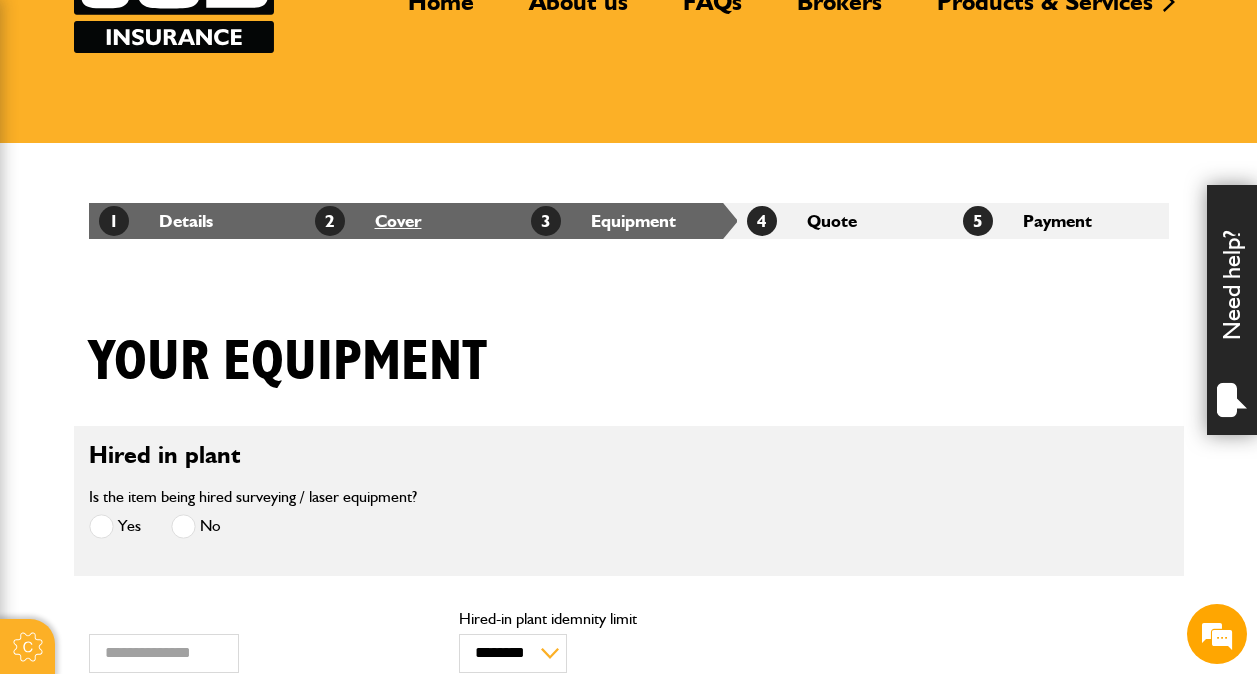 click on "2 Cover" at bounding box center [368, 220] 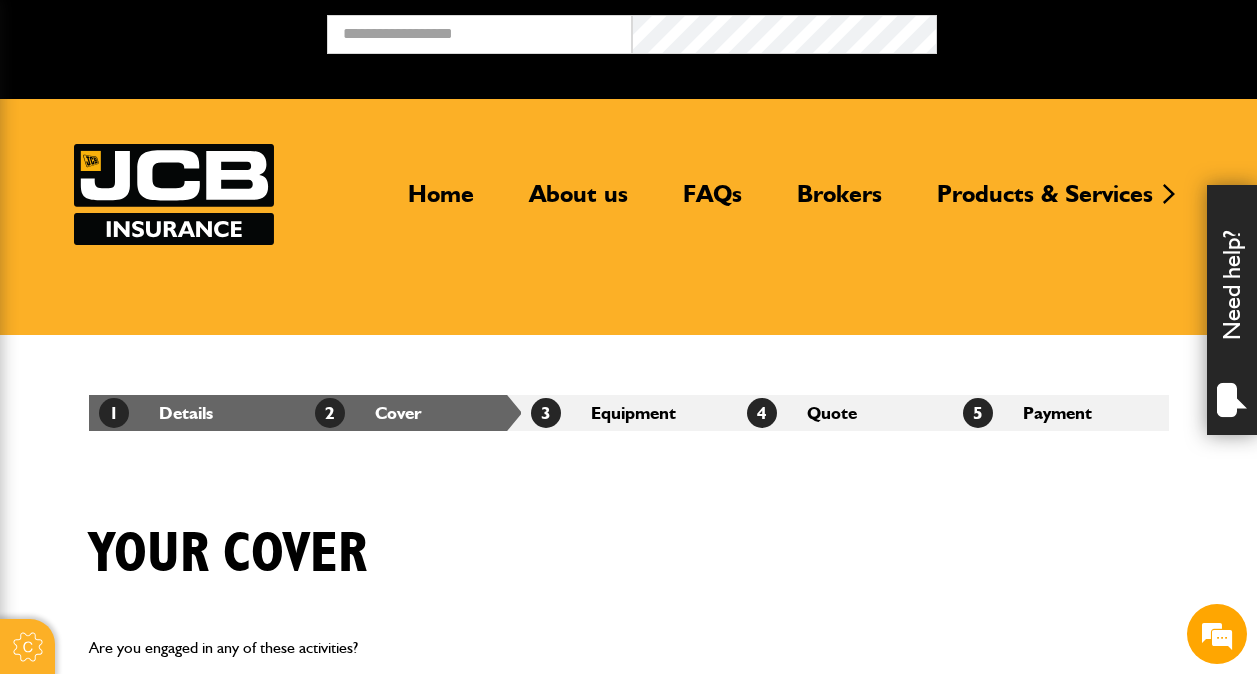 scroll, scrollTop: 0, scrollLeft: 0, axis: both 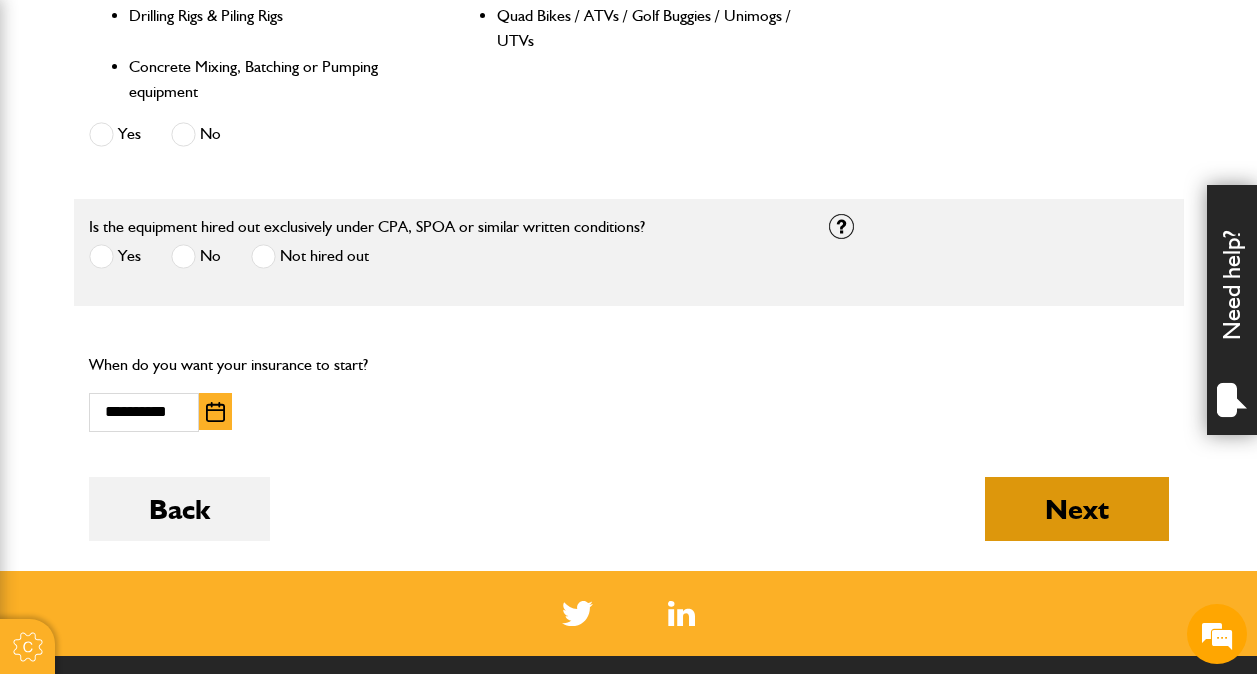 click on "Next" at bounding box center (1077, 509) 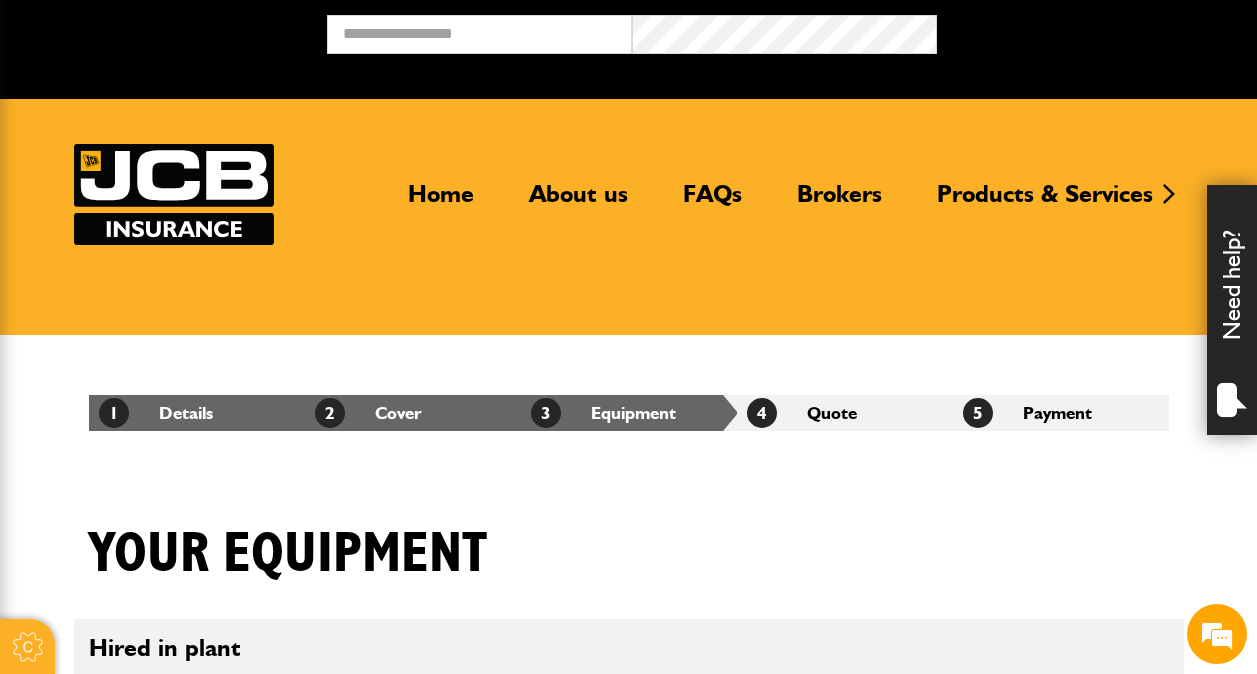 scroll, scrollTop: 0, scrollLeft: 0, axis: both 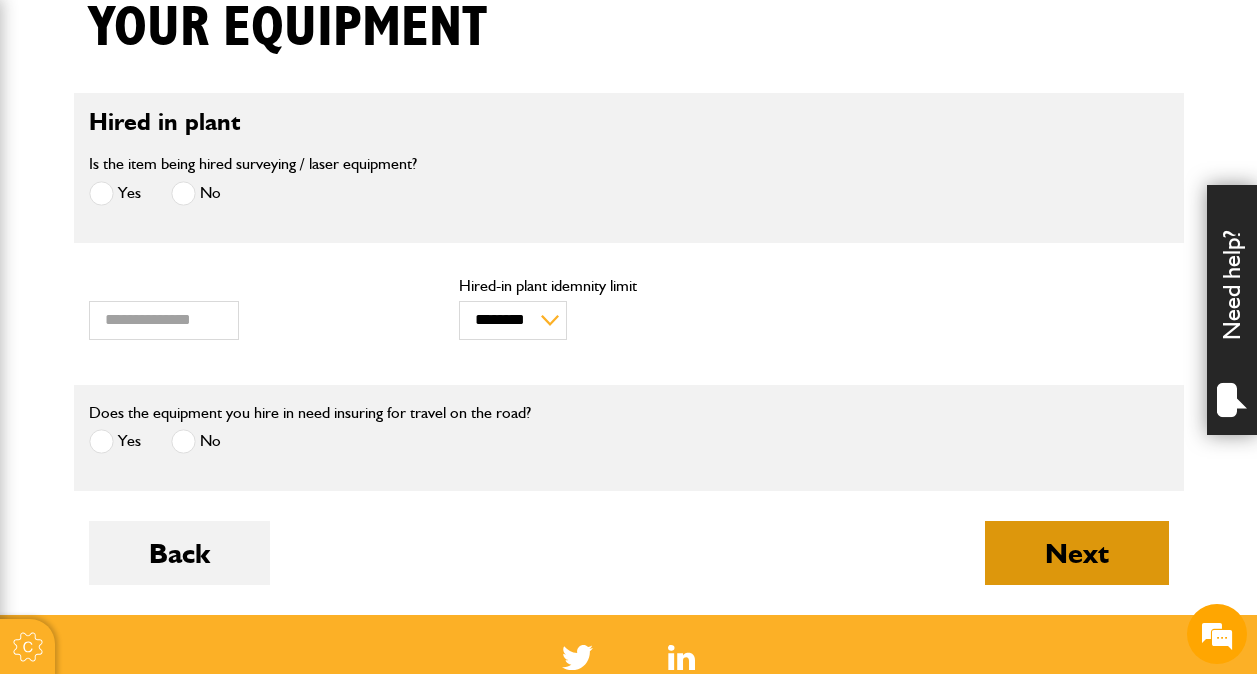 click on "Next" at bounding box center [1077, 553] 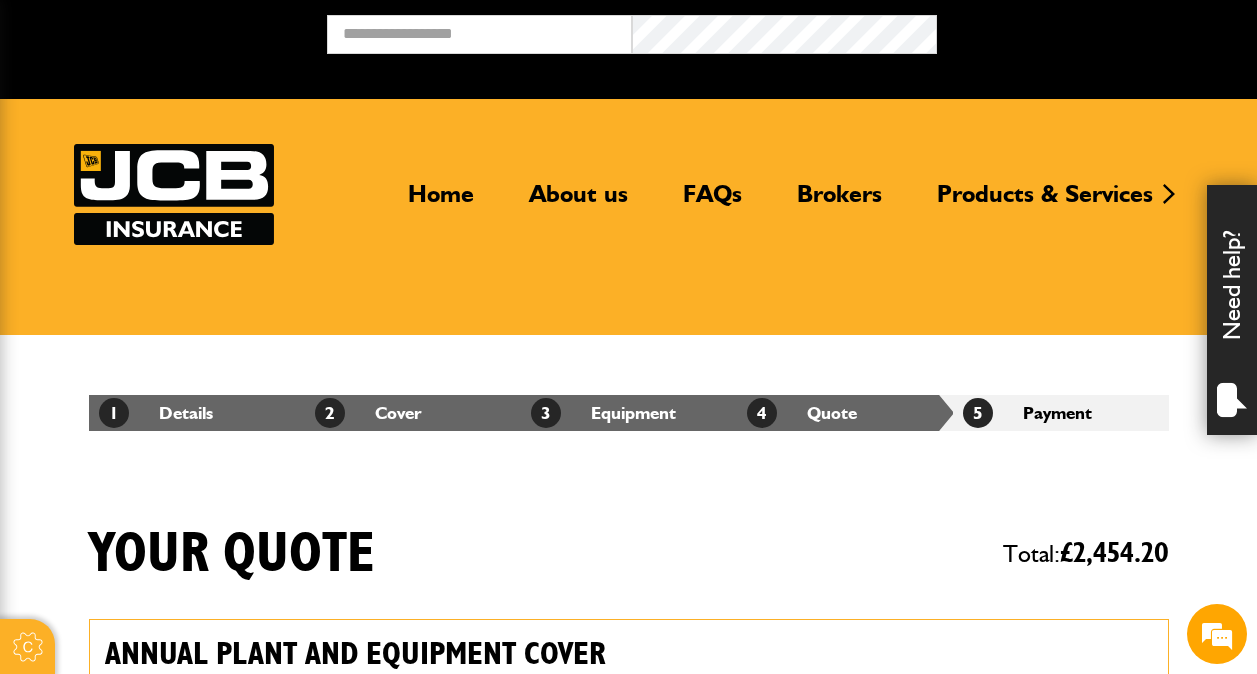 scroll, scrollTop: 0, scrollLeft: 0, axis: both 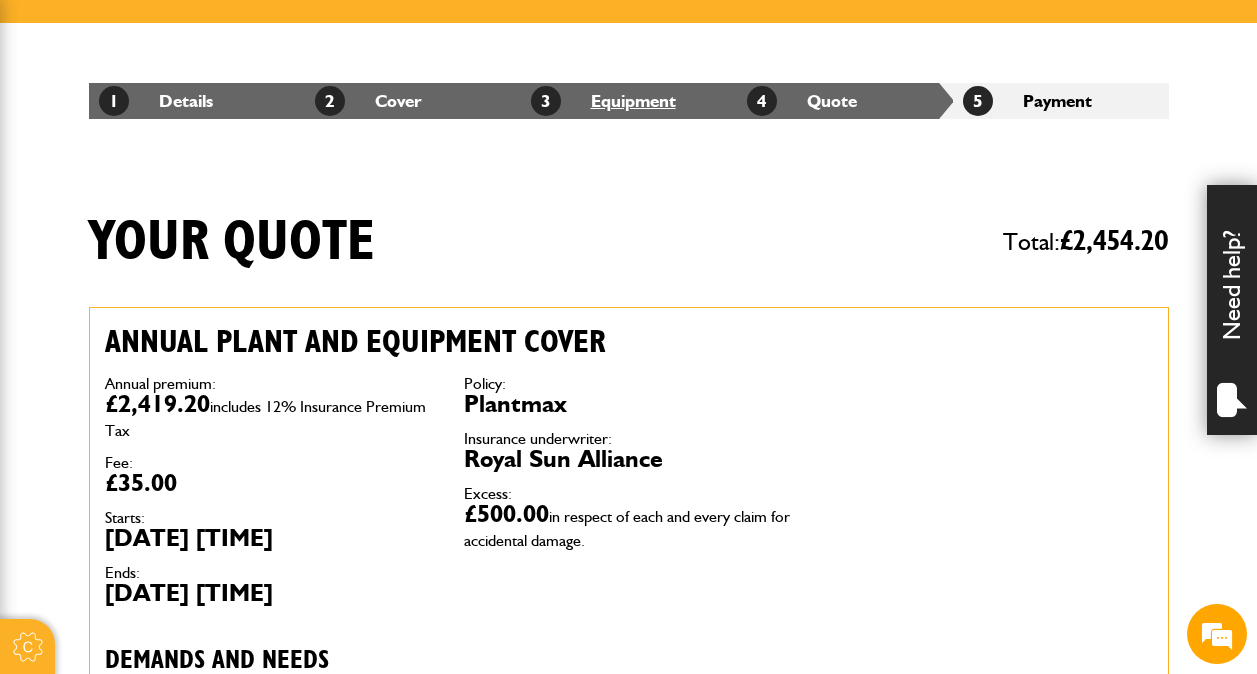 click on "3 Equipment" at bounding box center [603, 100] 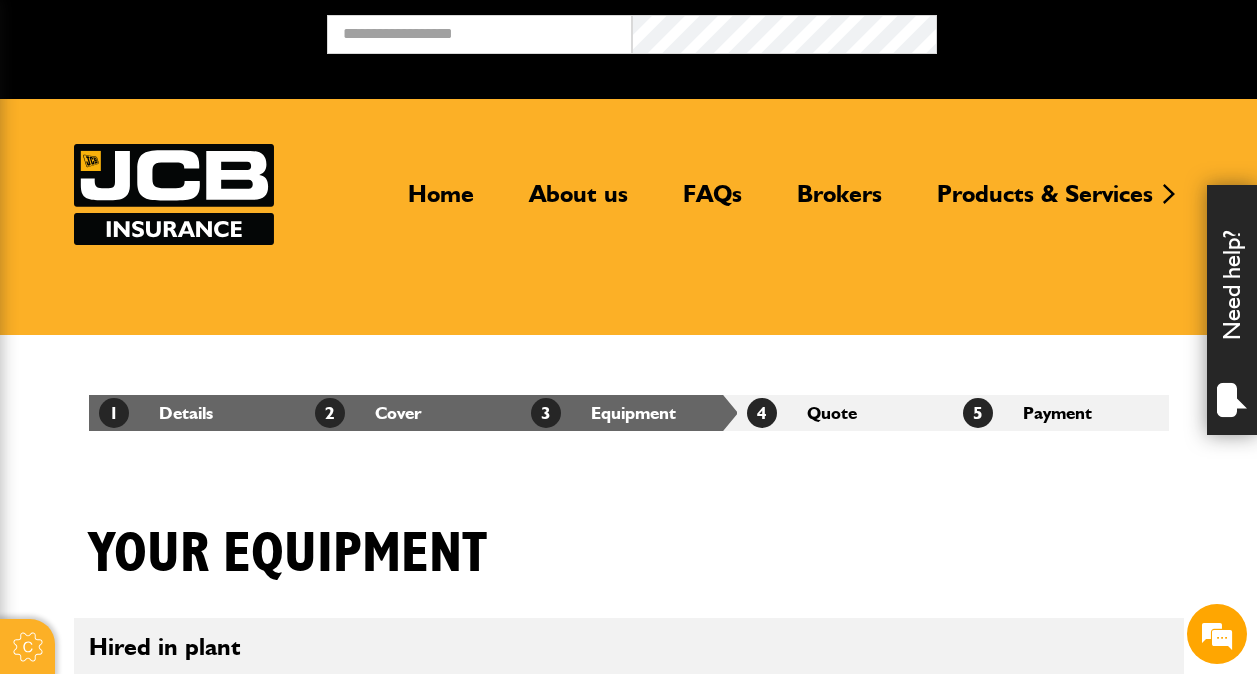 scroll, scrollTop: 0, scrollLeft: 0, axis: both 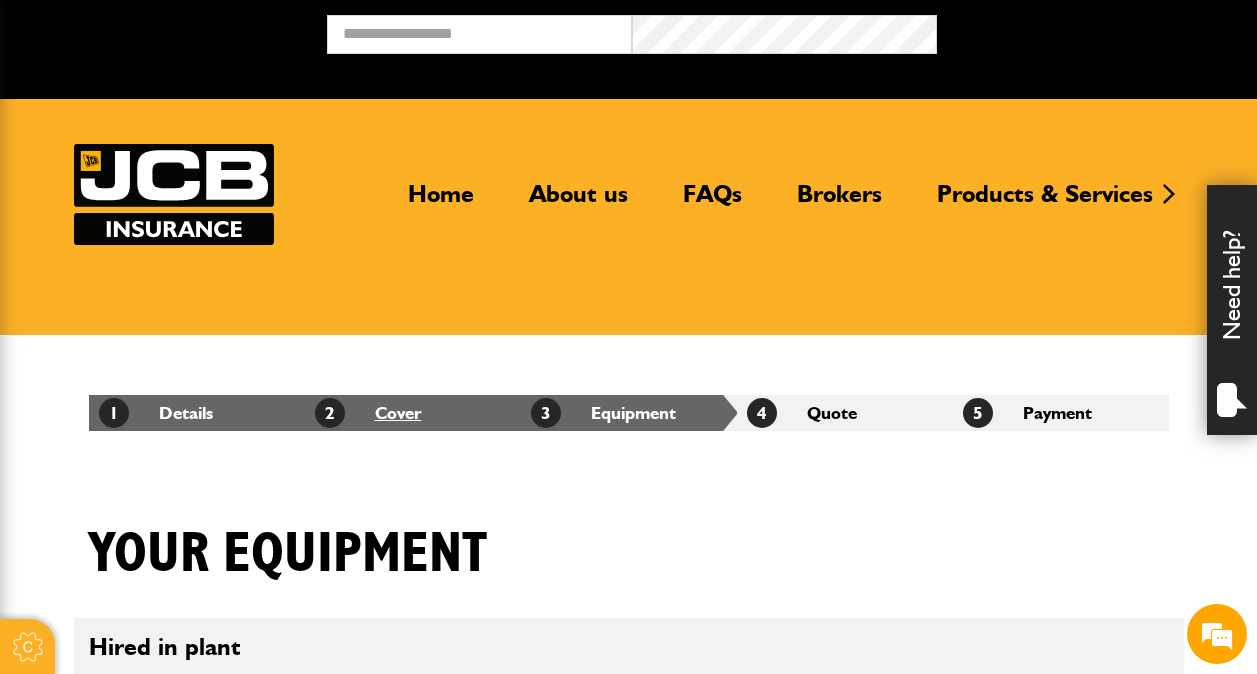 click on "2 Cover" at bounding box center [368, 412] 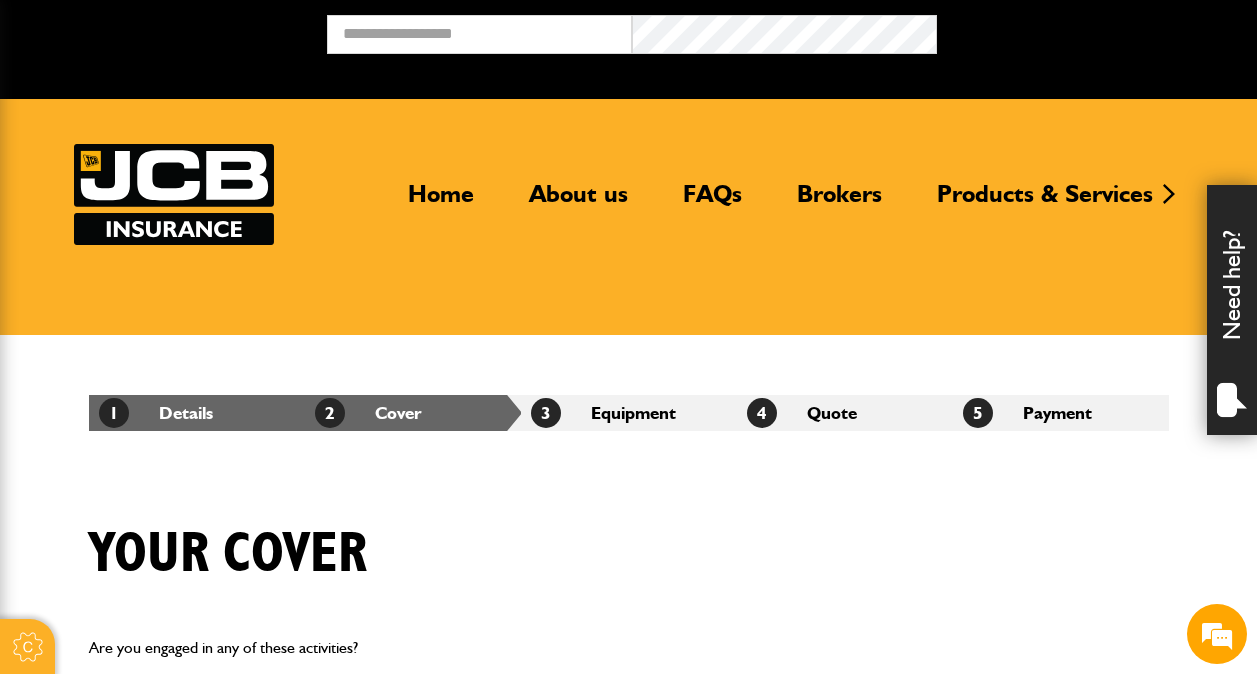 scroll, scrollTop: 0, scrollLeft: 0, axis: both 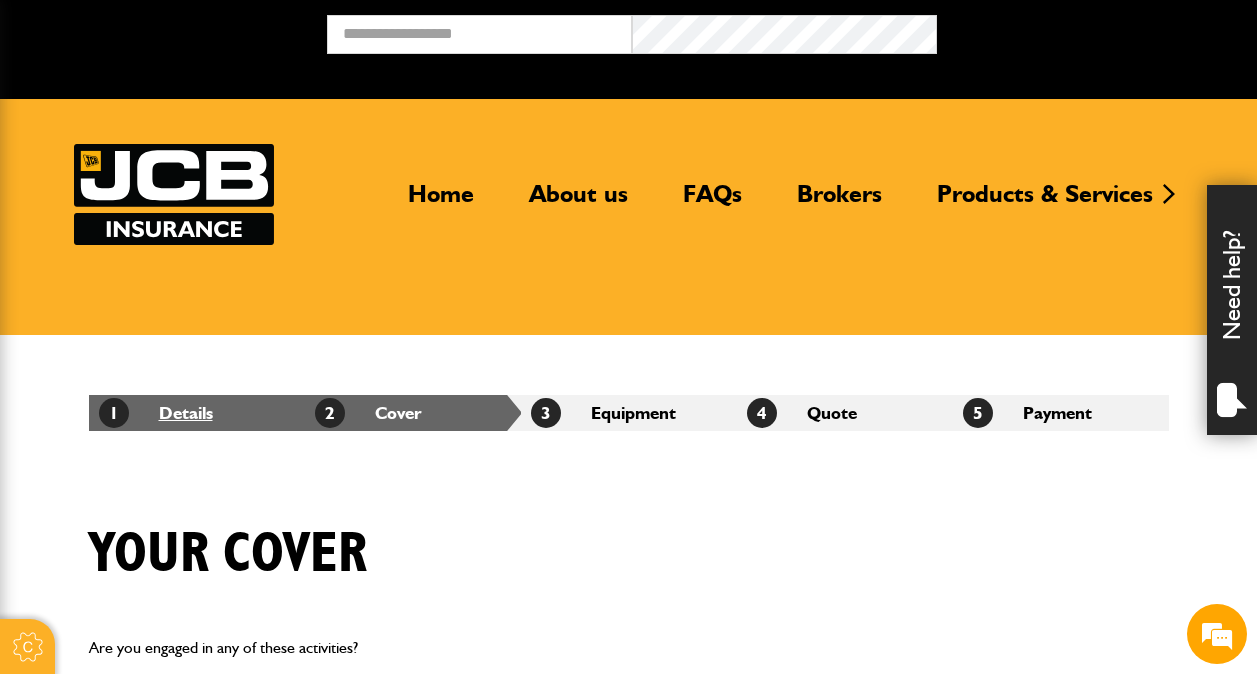 click on "1 Details" at bounding box center (156, 412) 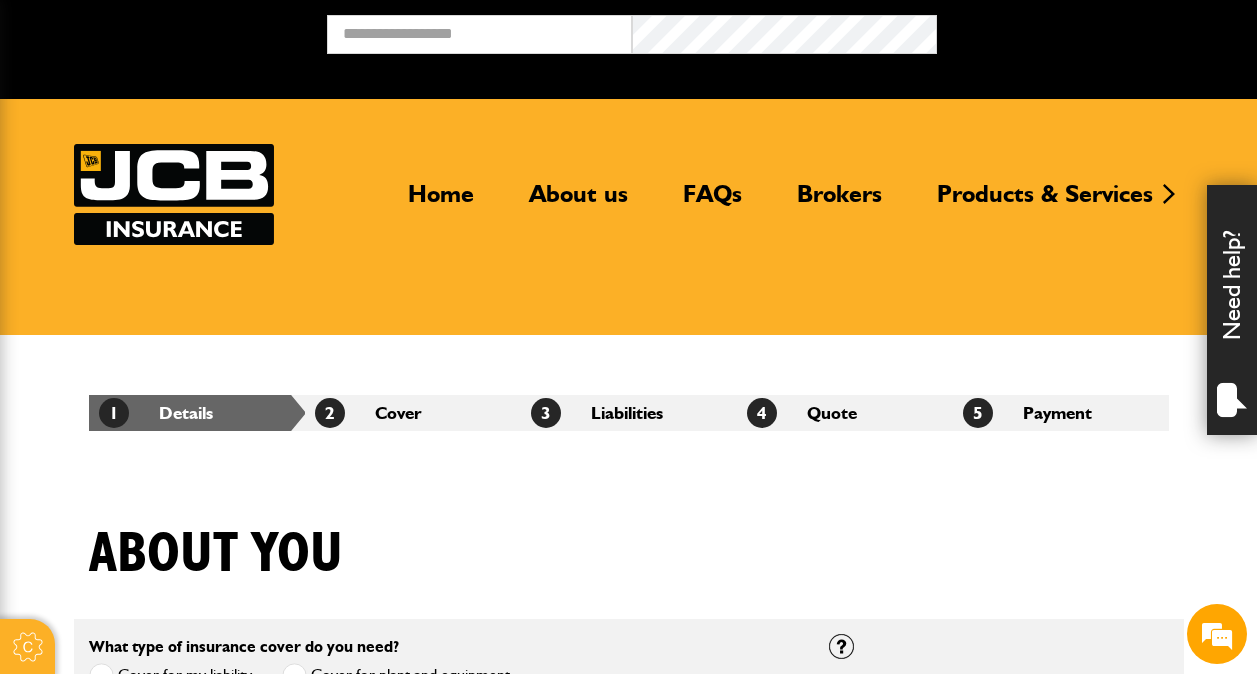 scroll, scrollTop: 0, scrollLeft: 0, axis: both 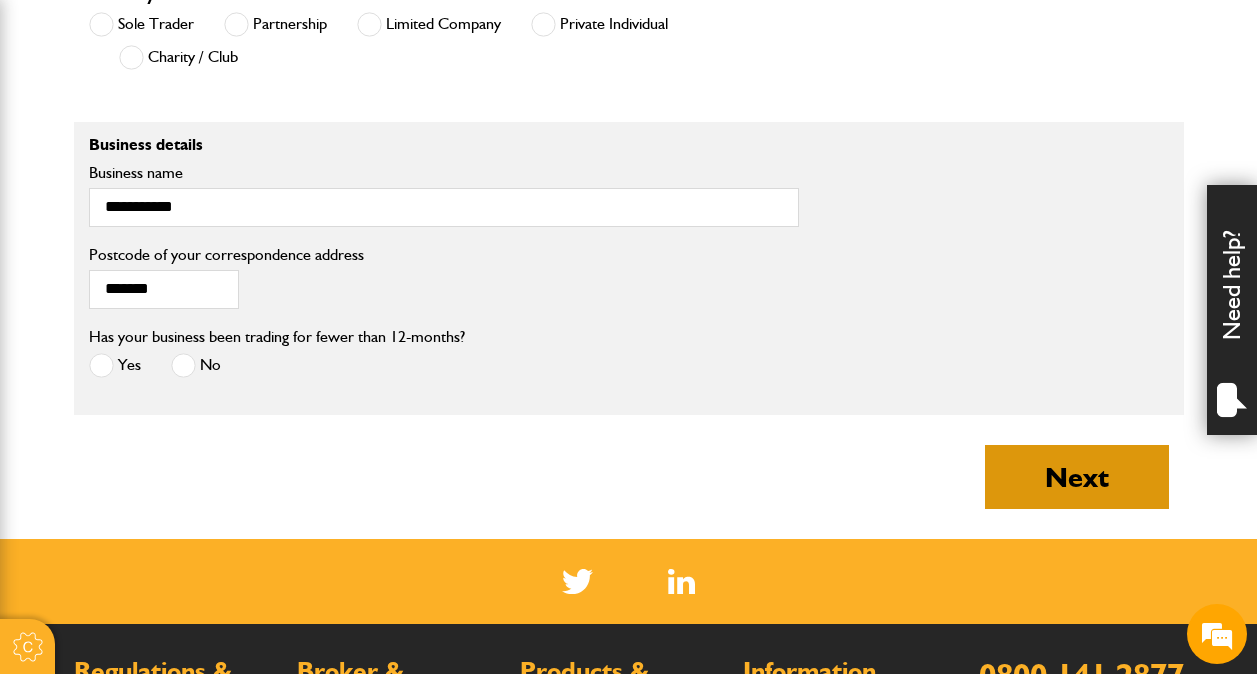 click on "Next" at bounding box center [1077, 477] 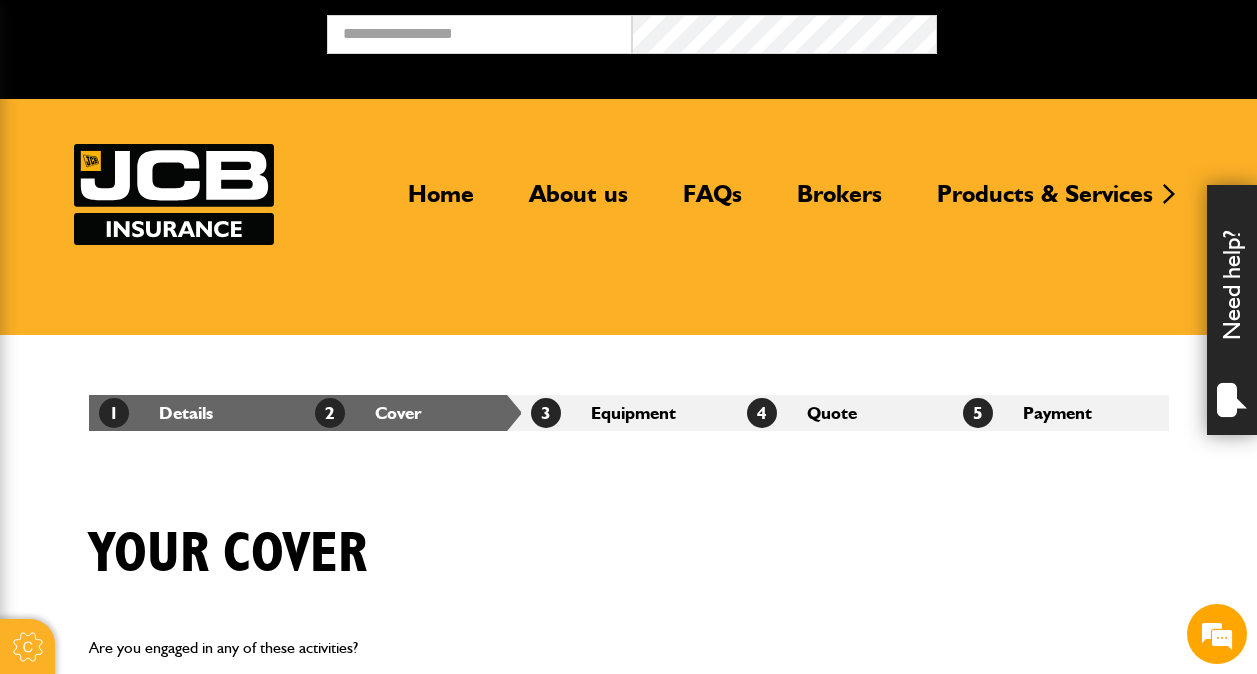 scroll, scrollTop: 0, scrollLeft: 0, axis: both 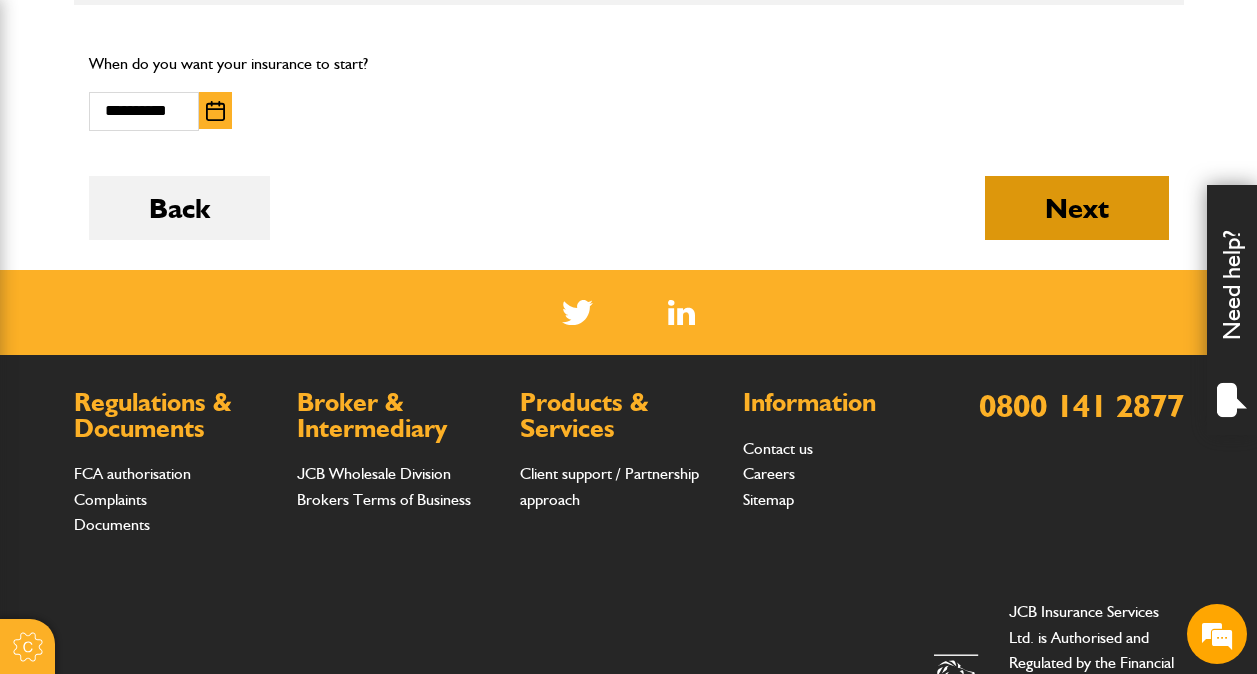 click on "Next" at bounding box center (1077, 208) 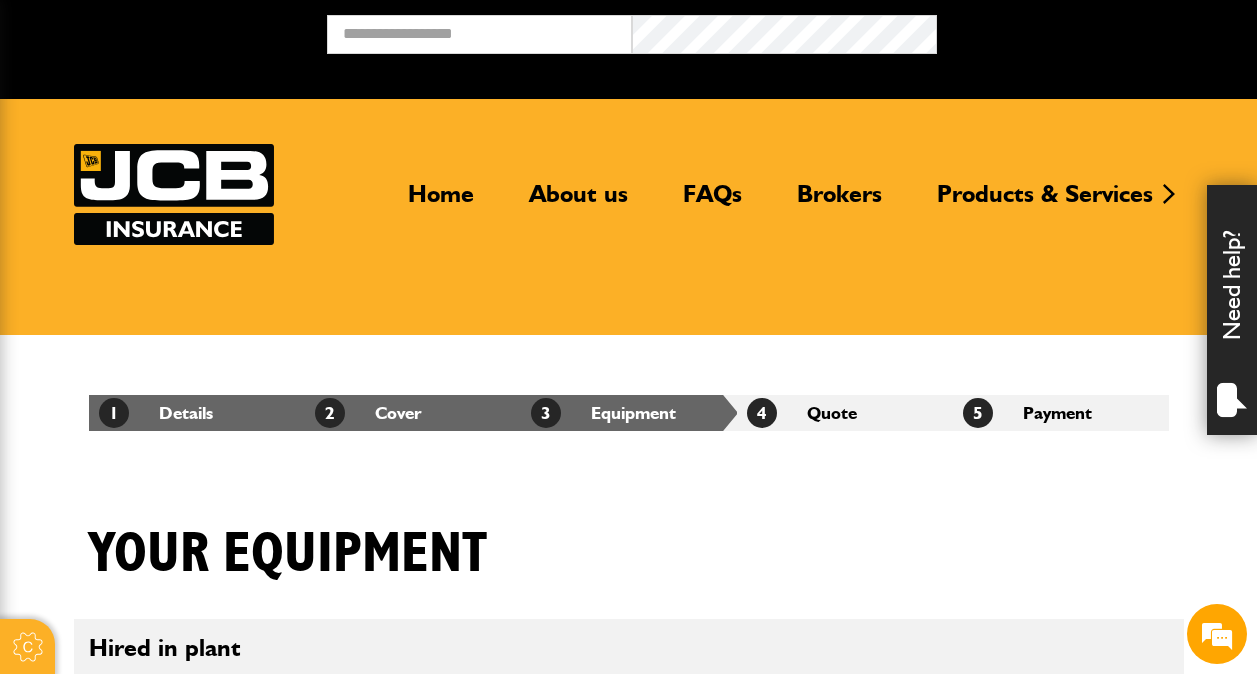 scroll, scrollTop: 0, scrollLeft: 0, axis: both 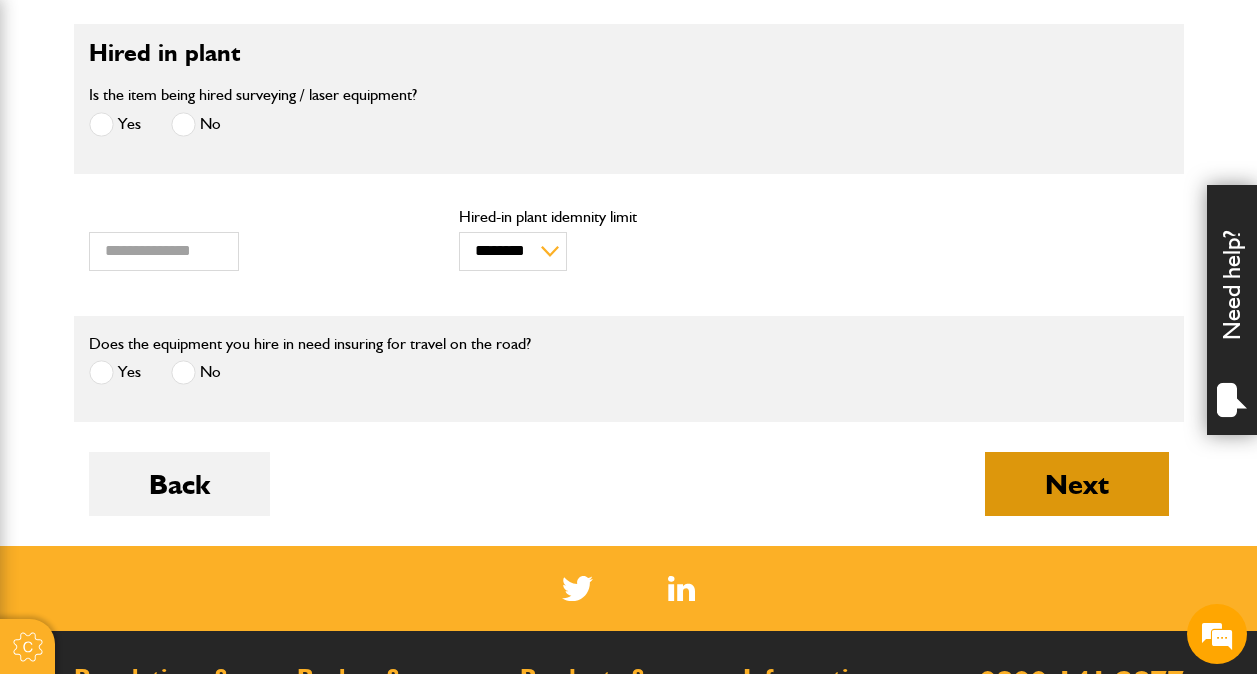 click on "Next" at bounding box center (1077, 484) 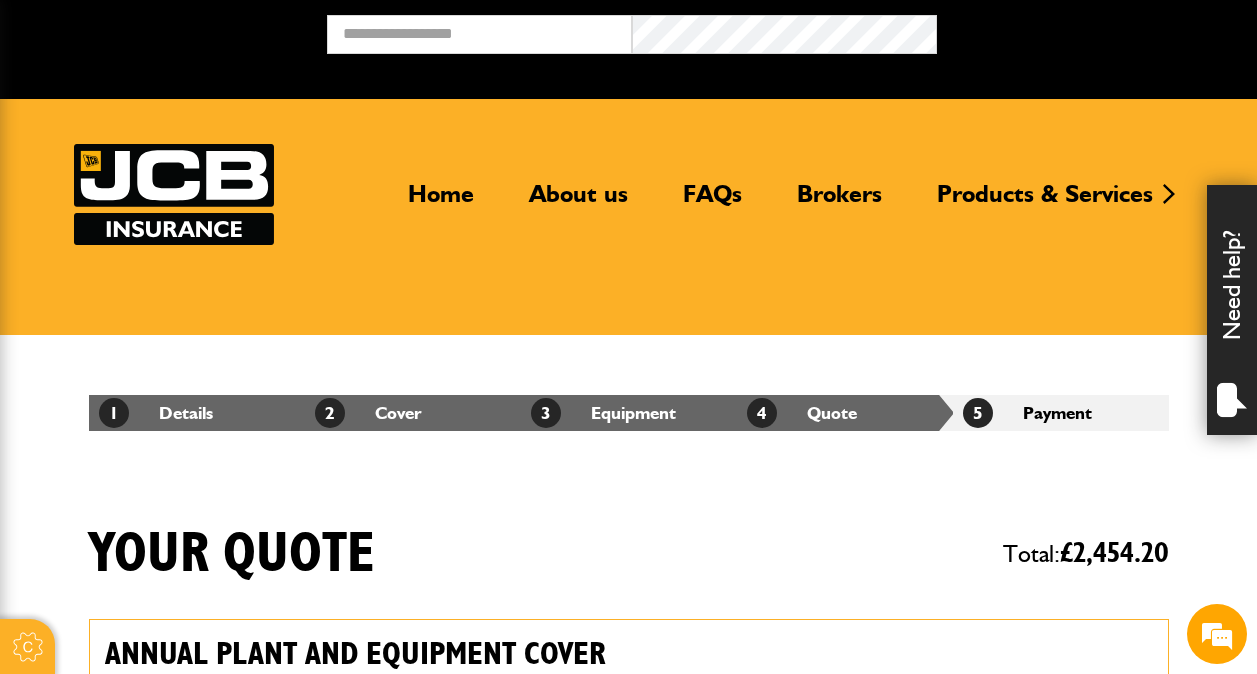 scroll, scrollTop: 0, scrollLeft: 0, axis: both 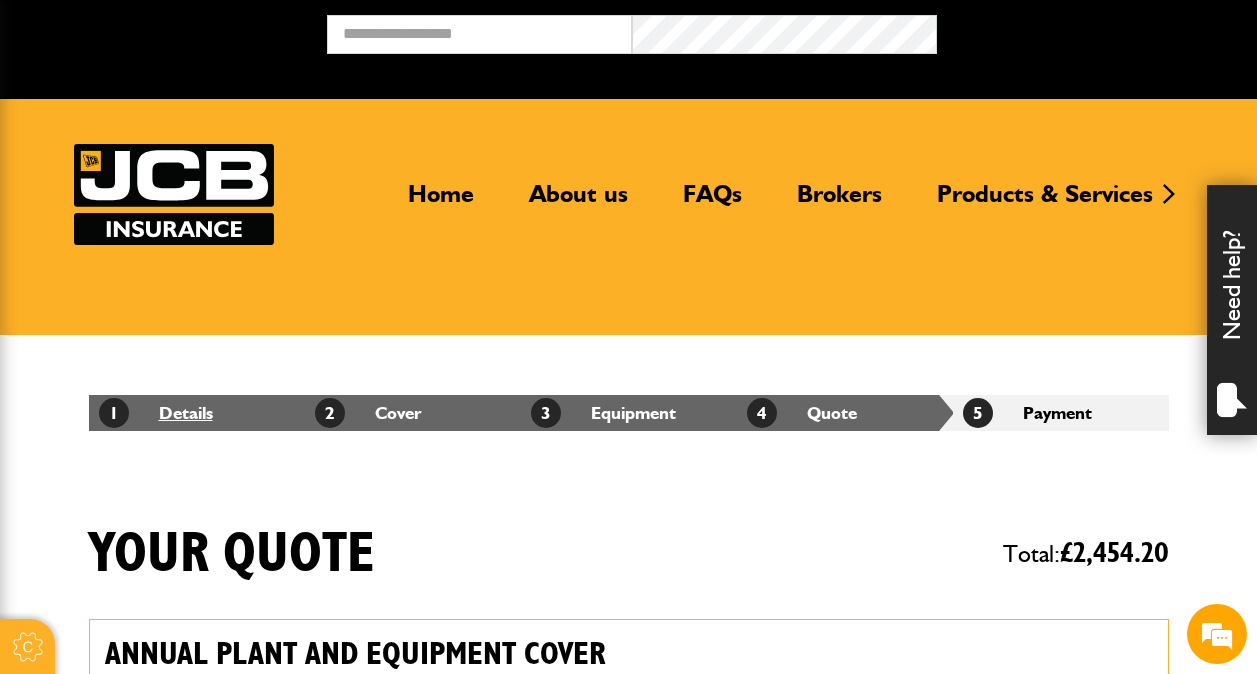 click on "1 Details" at bounding box center (156, 412) 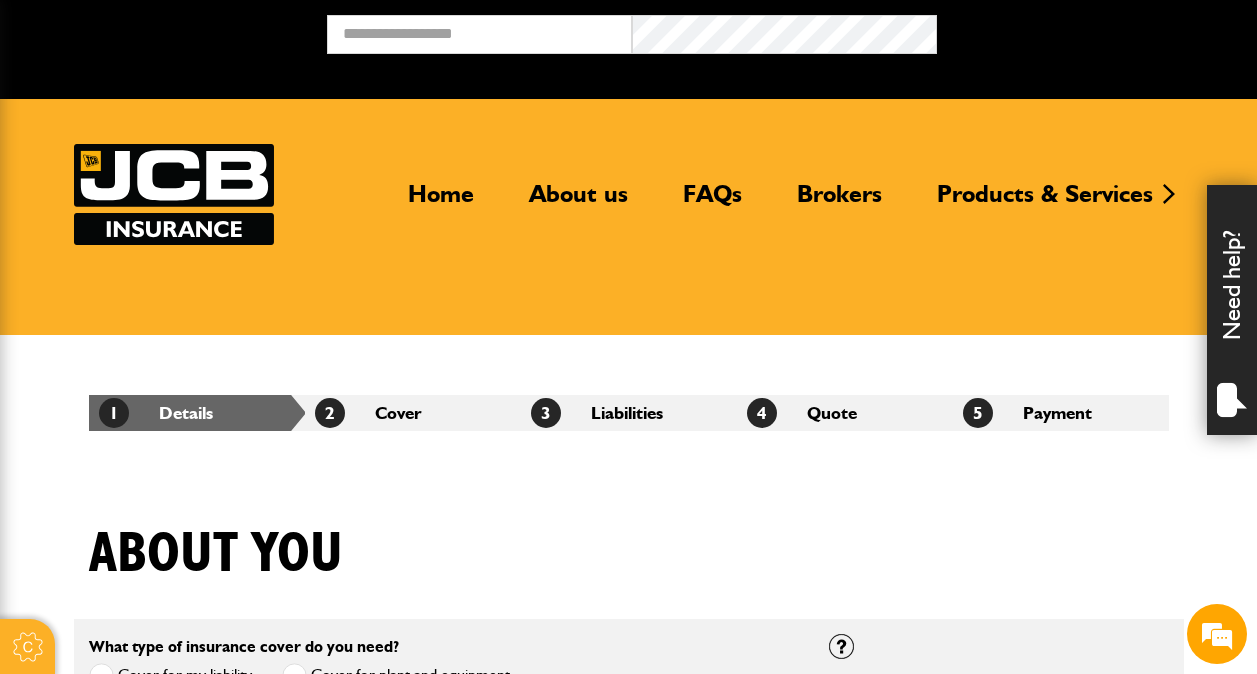 scroll, scrollTop: 0, scrollLeft: 0, axis: both 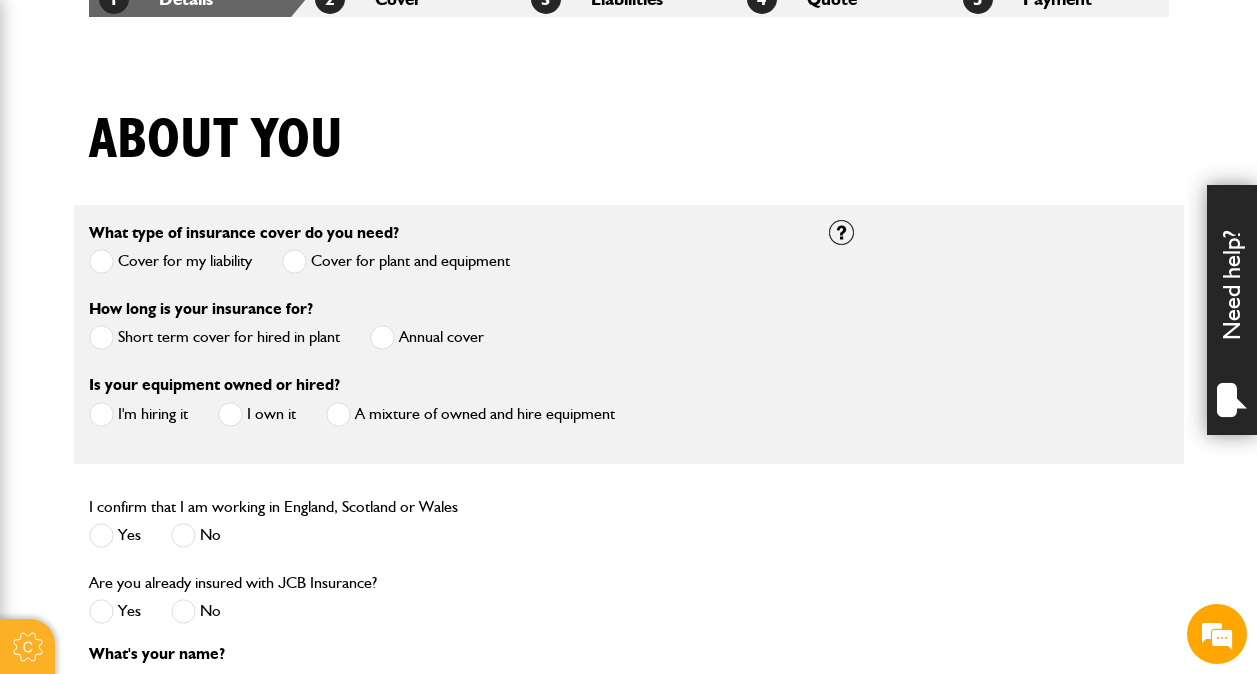 click at bounding box center (338, 414) 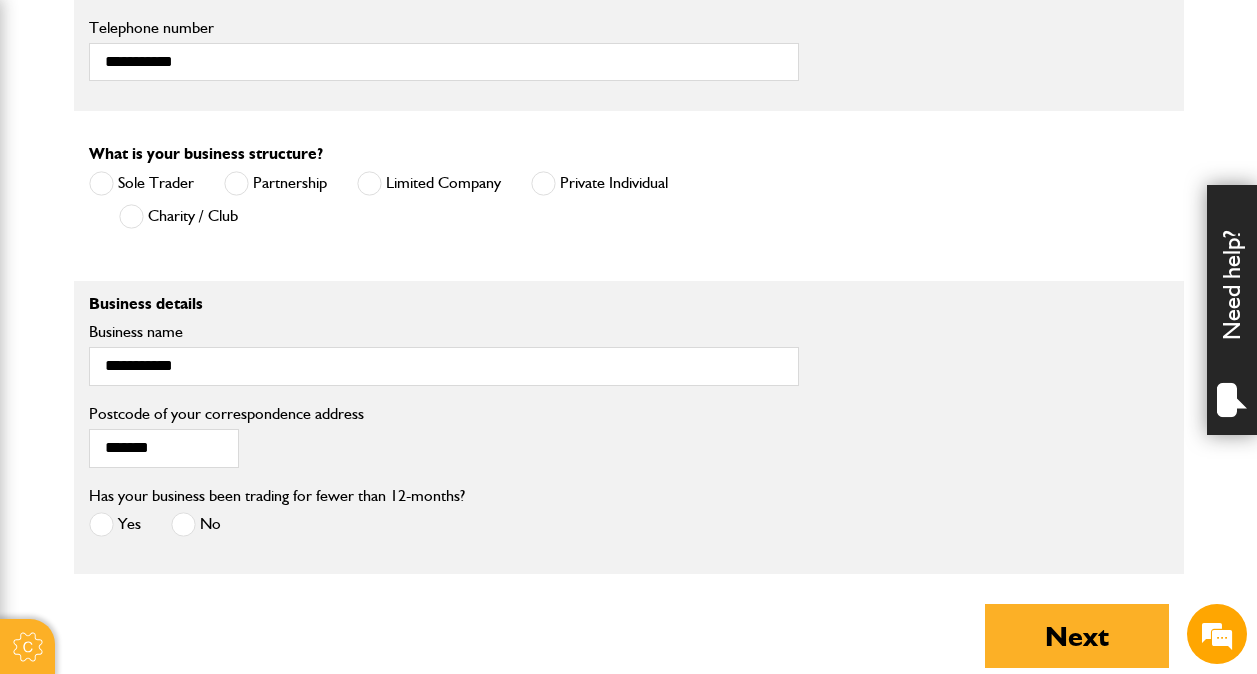 scroll, scrollTop: 1926, scrollLeft: 0, axis: vertical 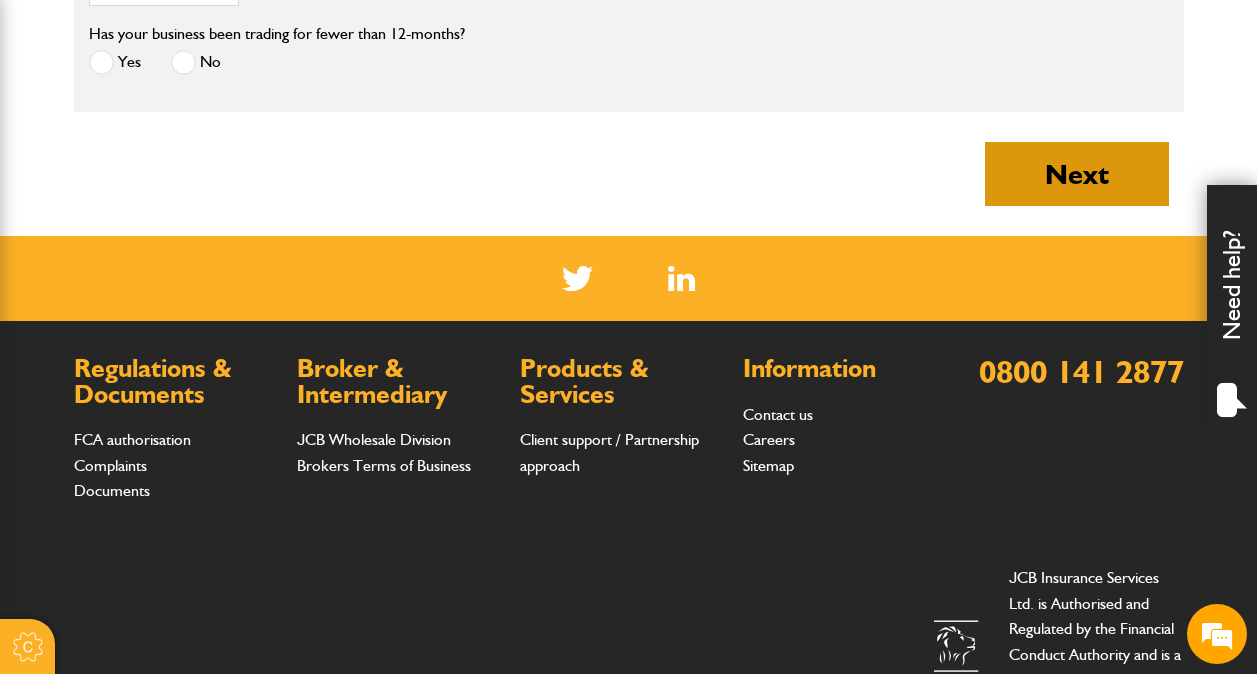 click on "Next" at bounding box center (1077, 174) 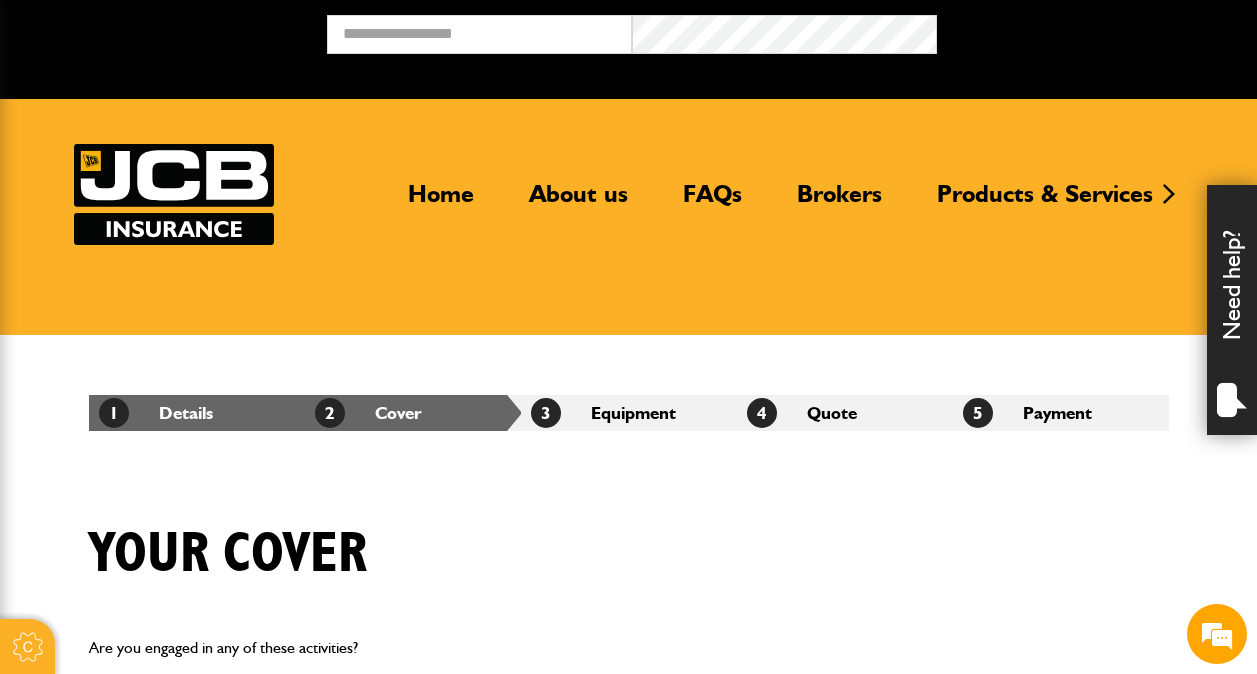 scroll, scrollTop: 0, scrollLeft: 0, axis: both 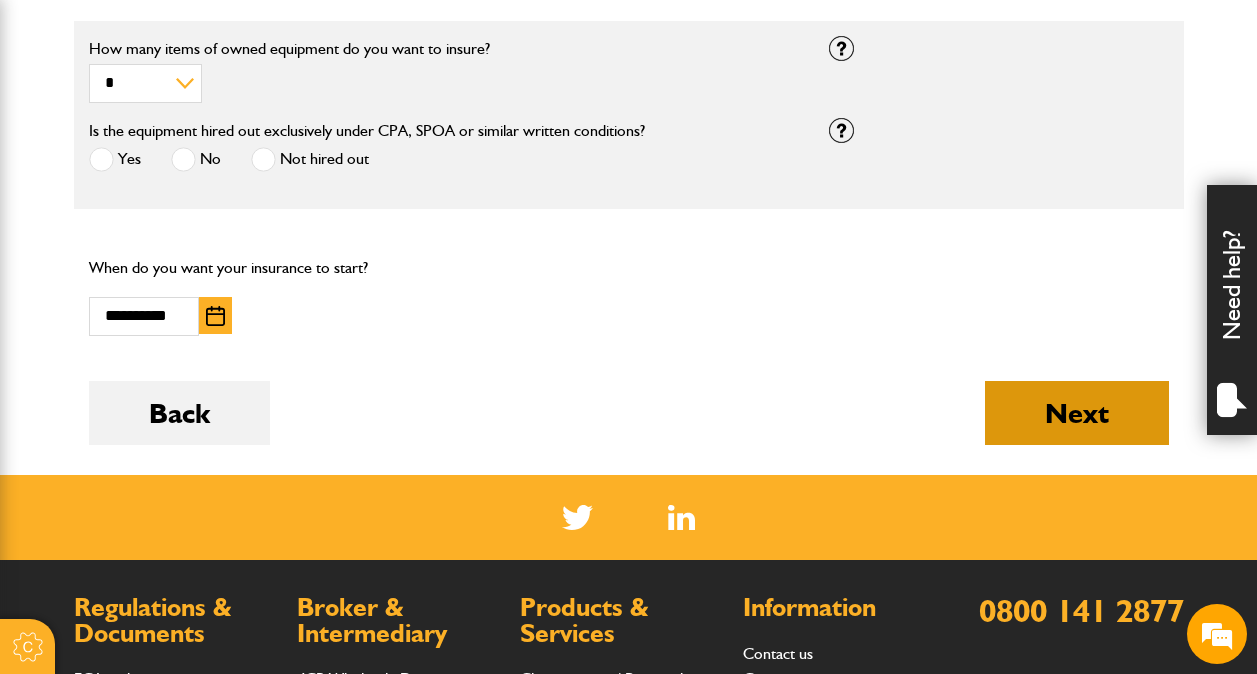 click on "Next" at bounding box center (1077, 413) 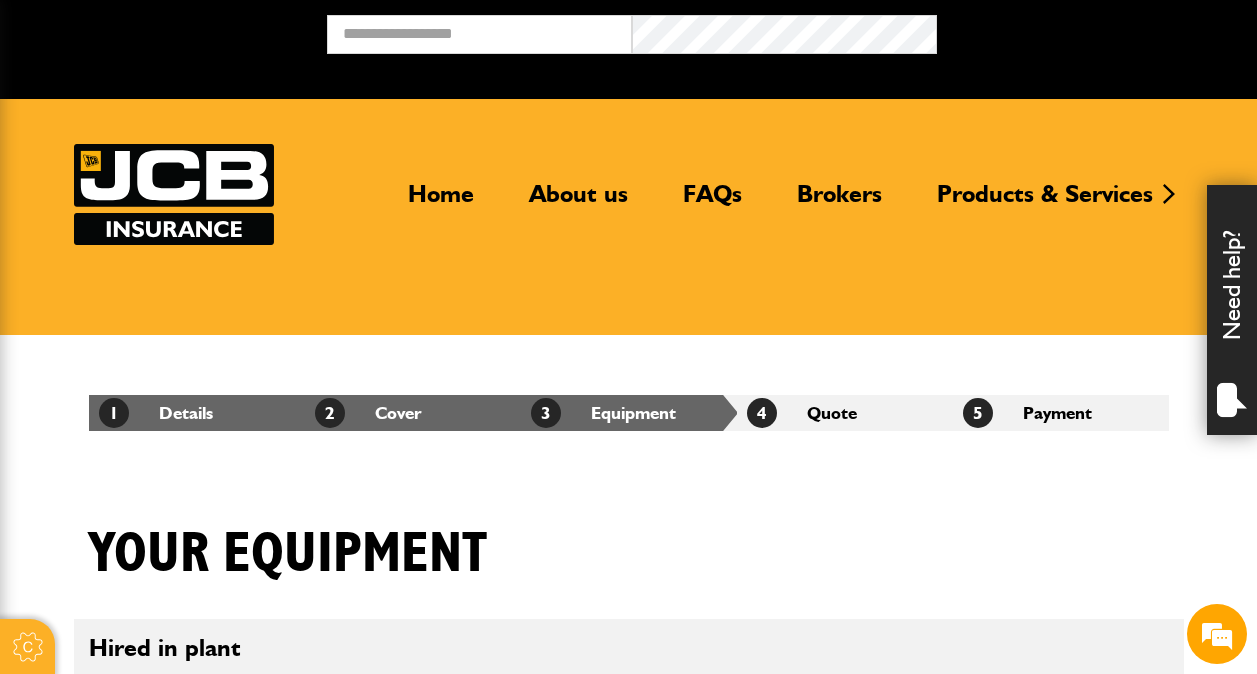 scroll, scrollTop: 0, scrollLeft: 0, axis: both 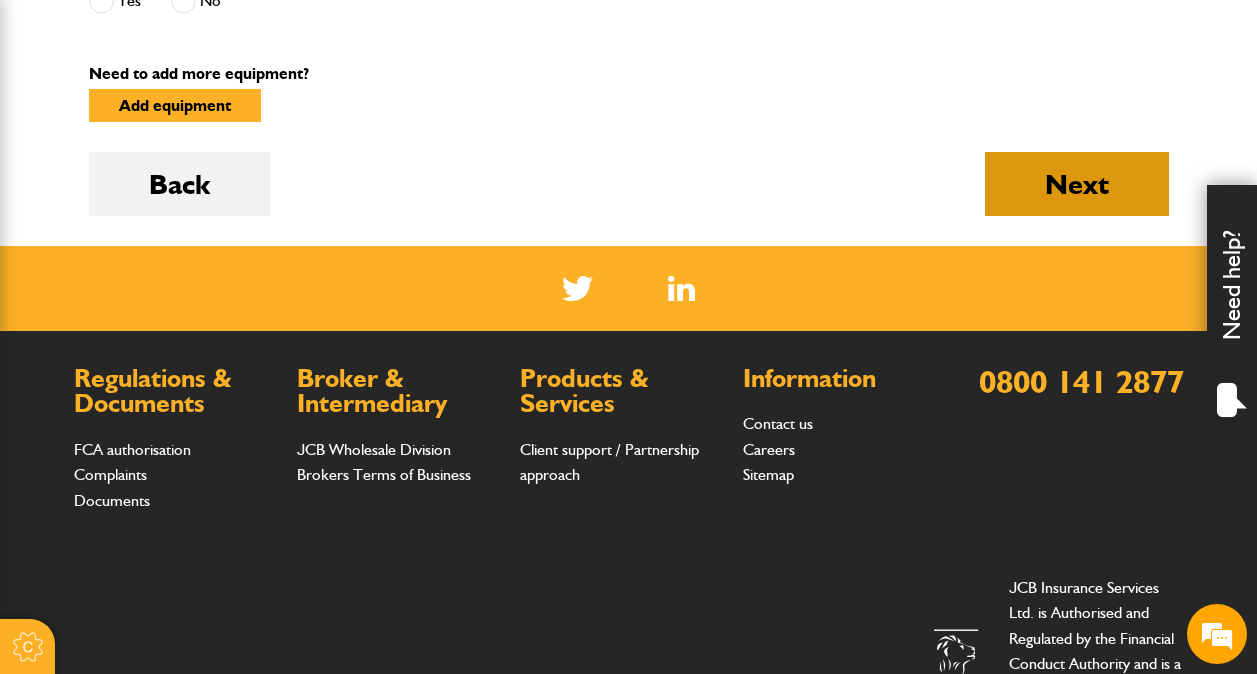 click on "Next" at bounding box center [1077, 184] 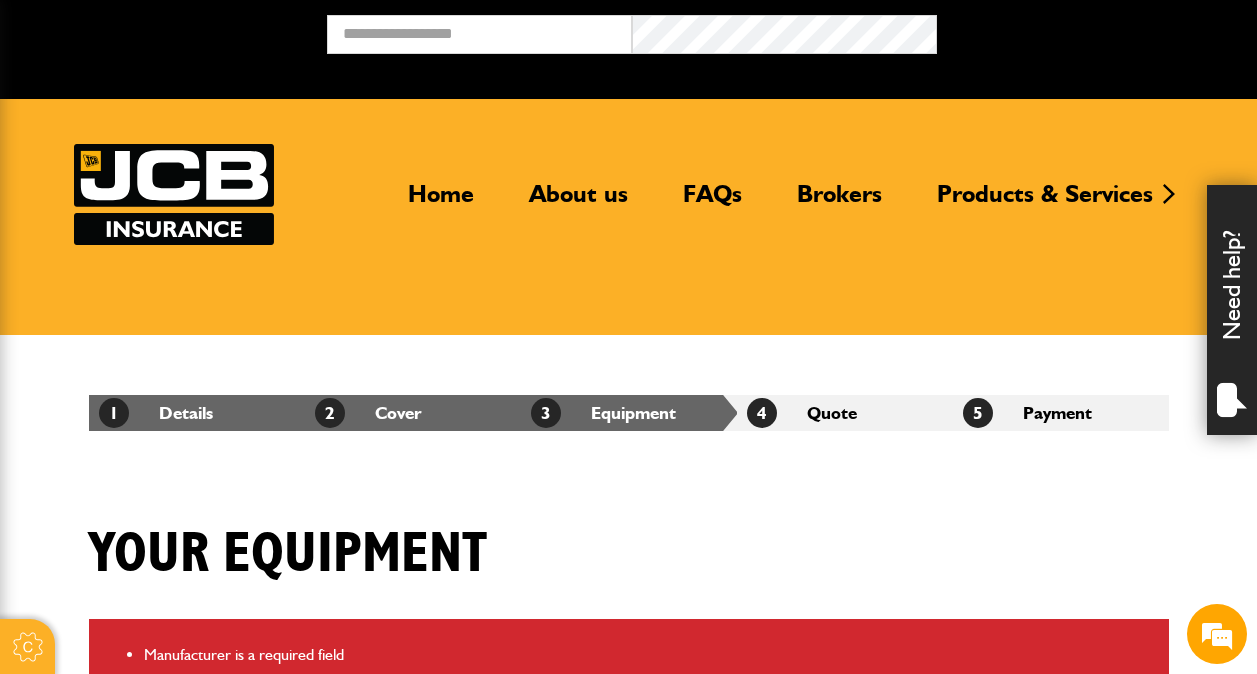 scroll, scrollTop: 0, scrollLeft: 0, axis: both 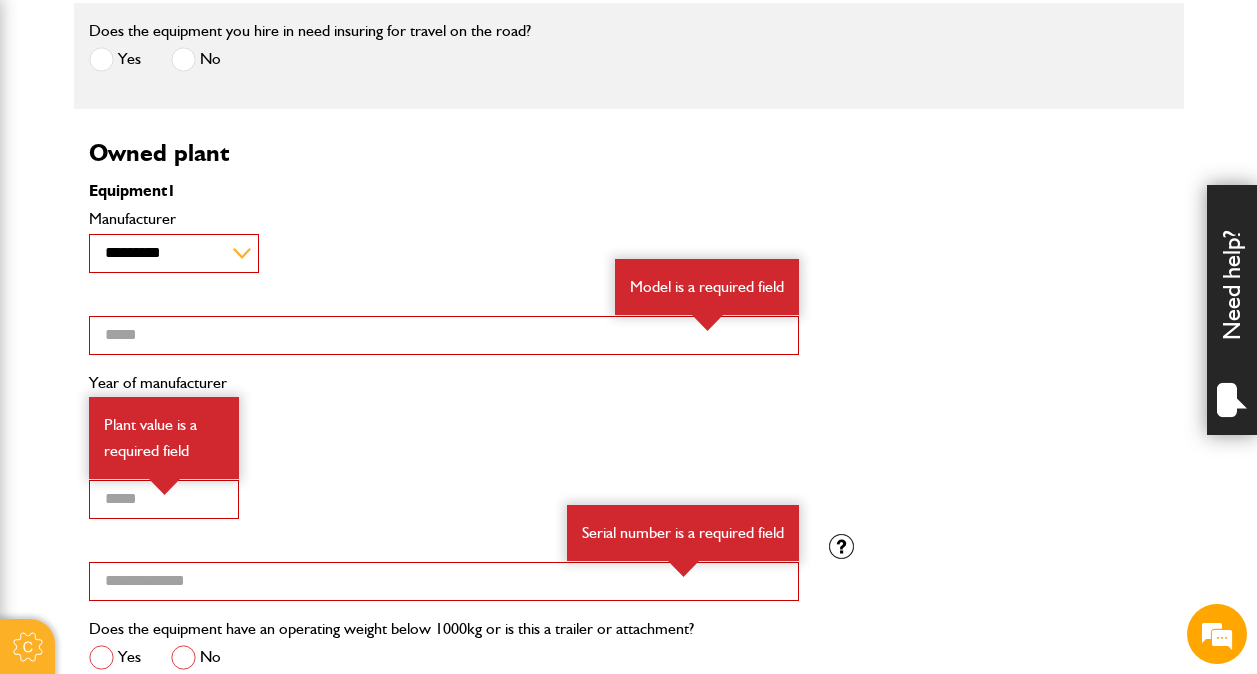 click on "**********" at bounding box center [174, 253] 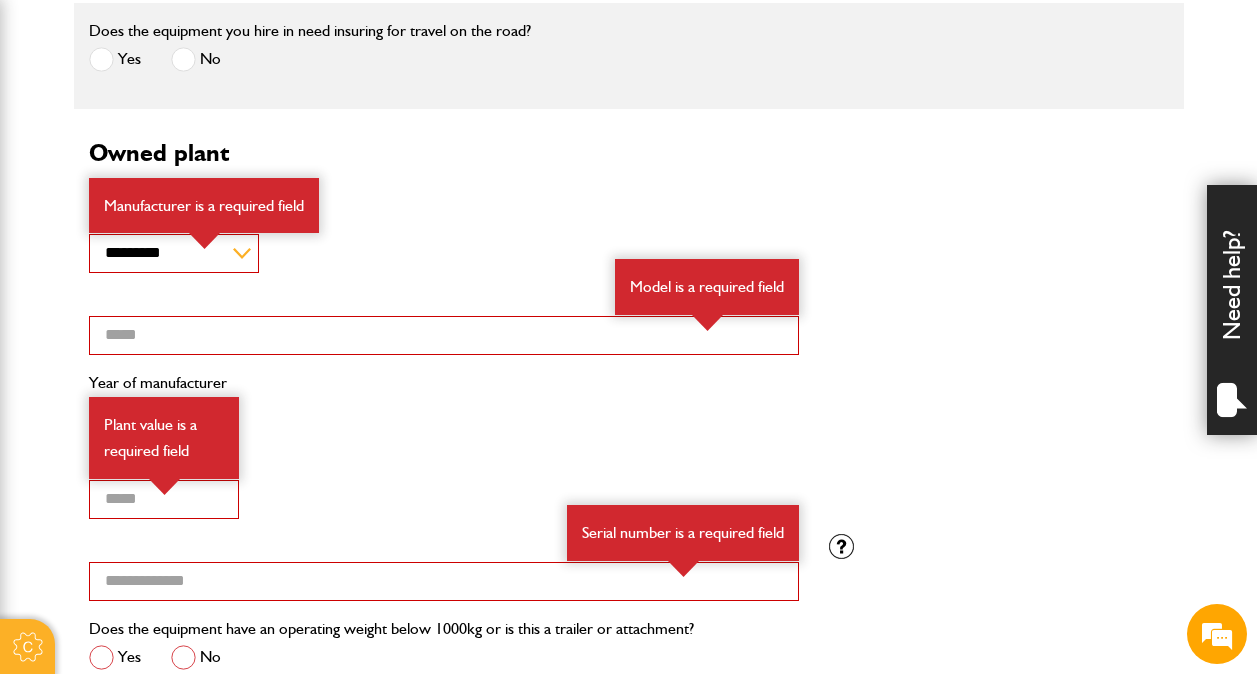 click on "Yes
No" at bounding box center [310, 62] 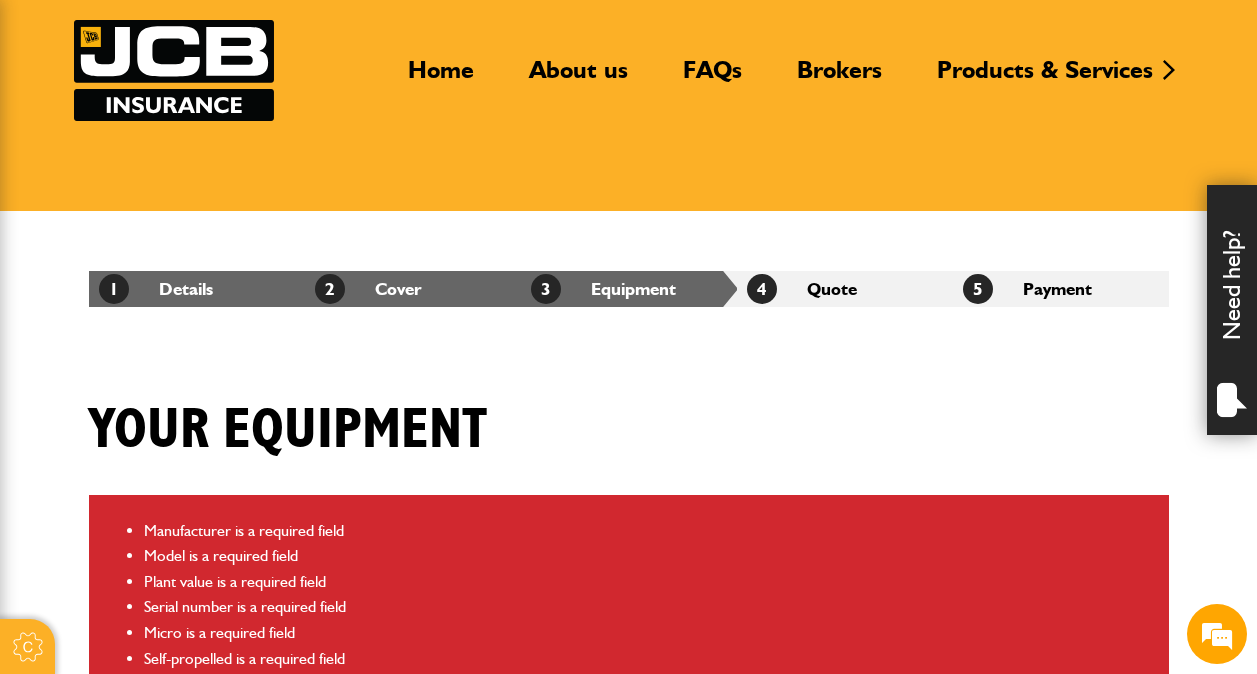 scroll, scrollTop: 0, scrollLeft: 0, axis: both 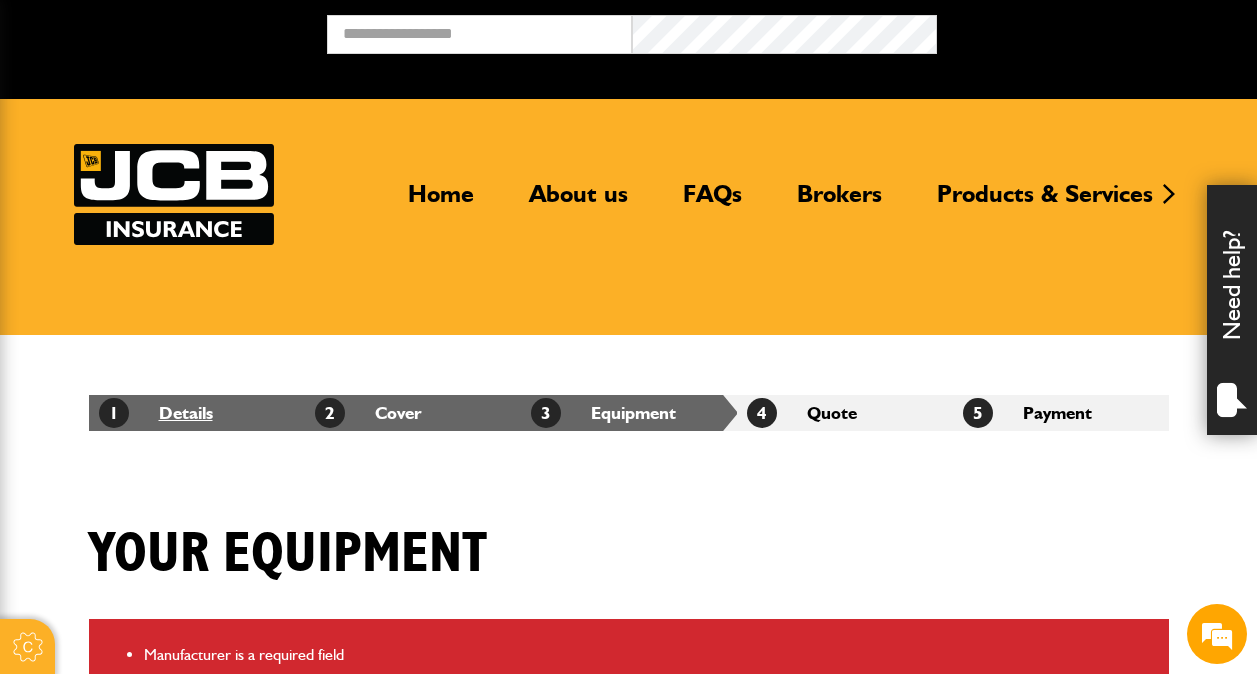 click on "1 Details" at bounding box center (156, 412) 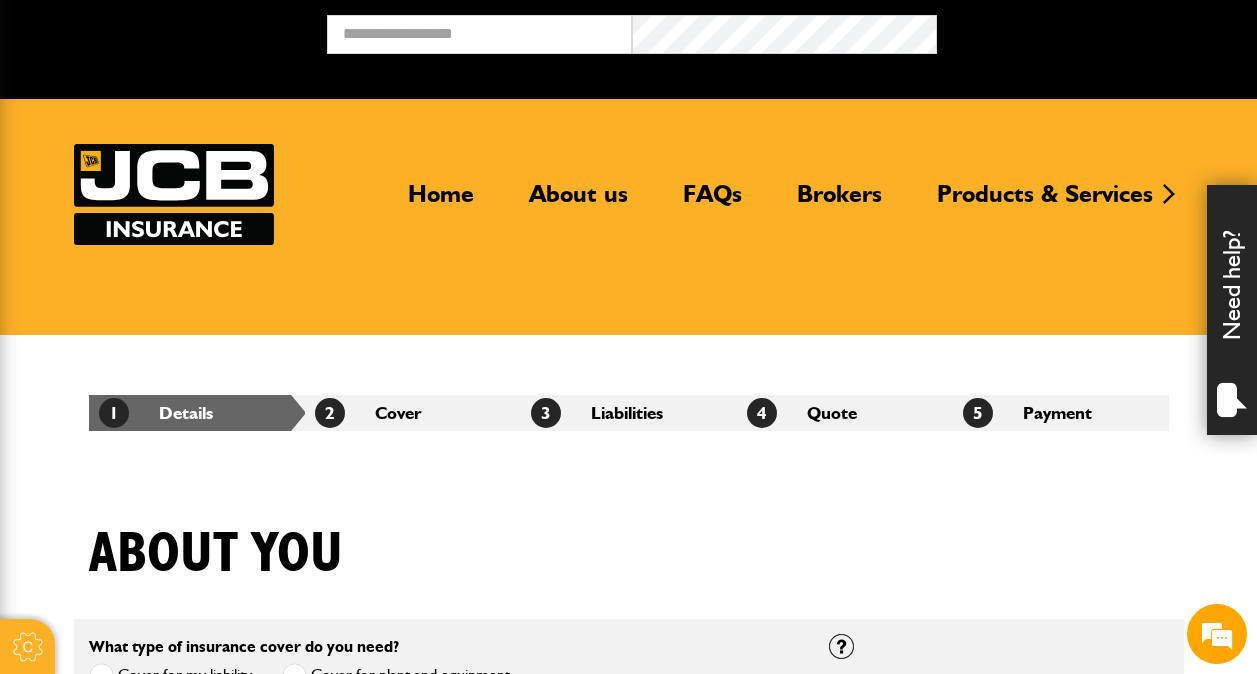 scroll, scrollTop: 0, scrollLeft: 0, axis: both 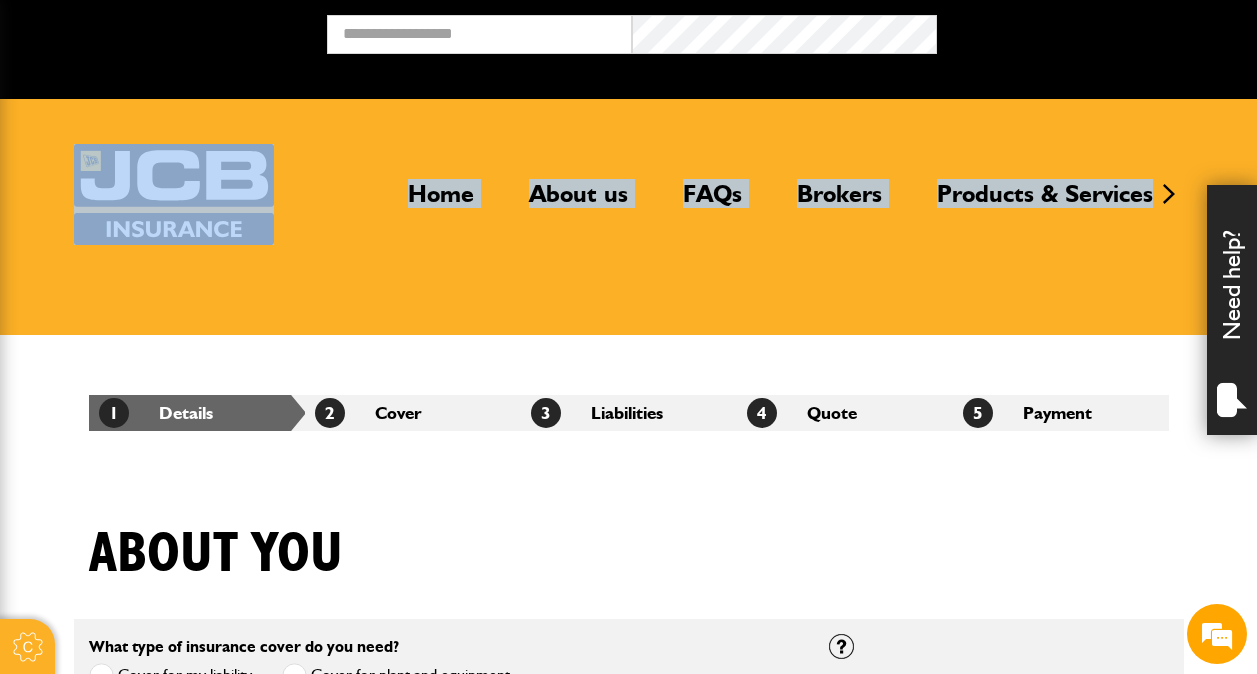 drag, startPoint x: 1255, startPoint y: 85, endPoint x: 1269, endPoint y: 128, distance: 45.221676 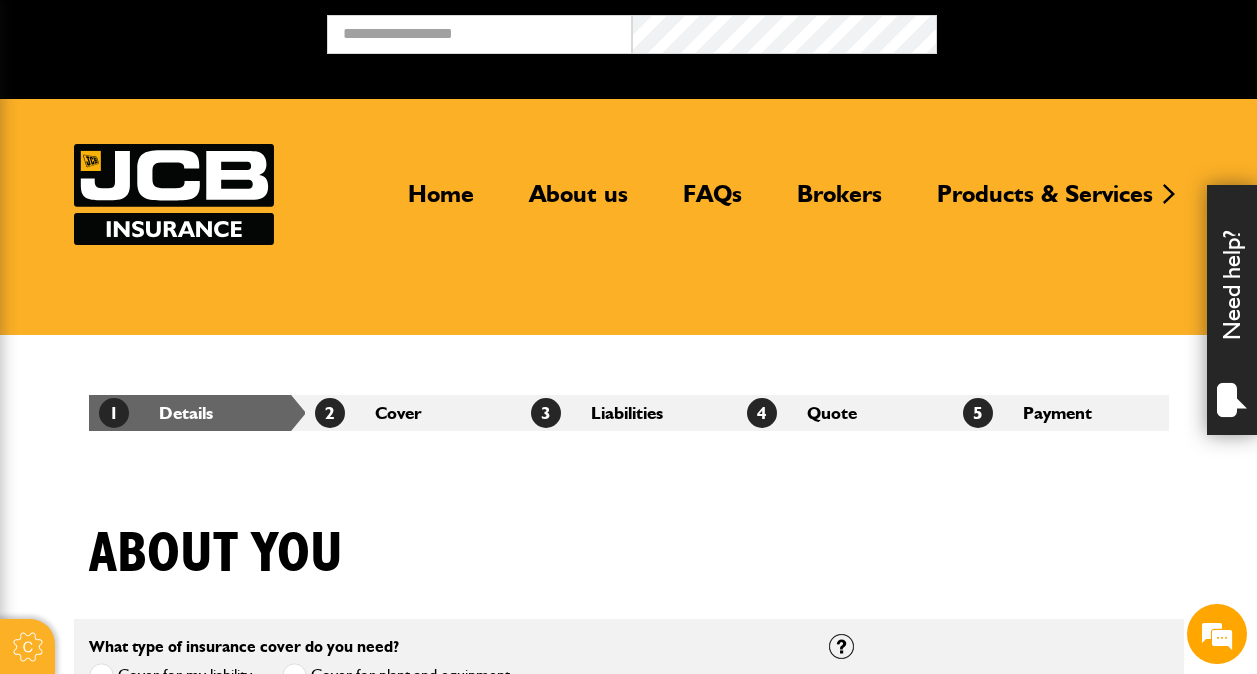 click on "4 Quote" at bounding box center [845, 413] 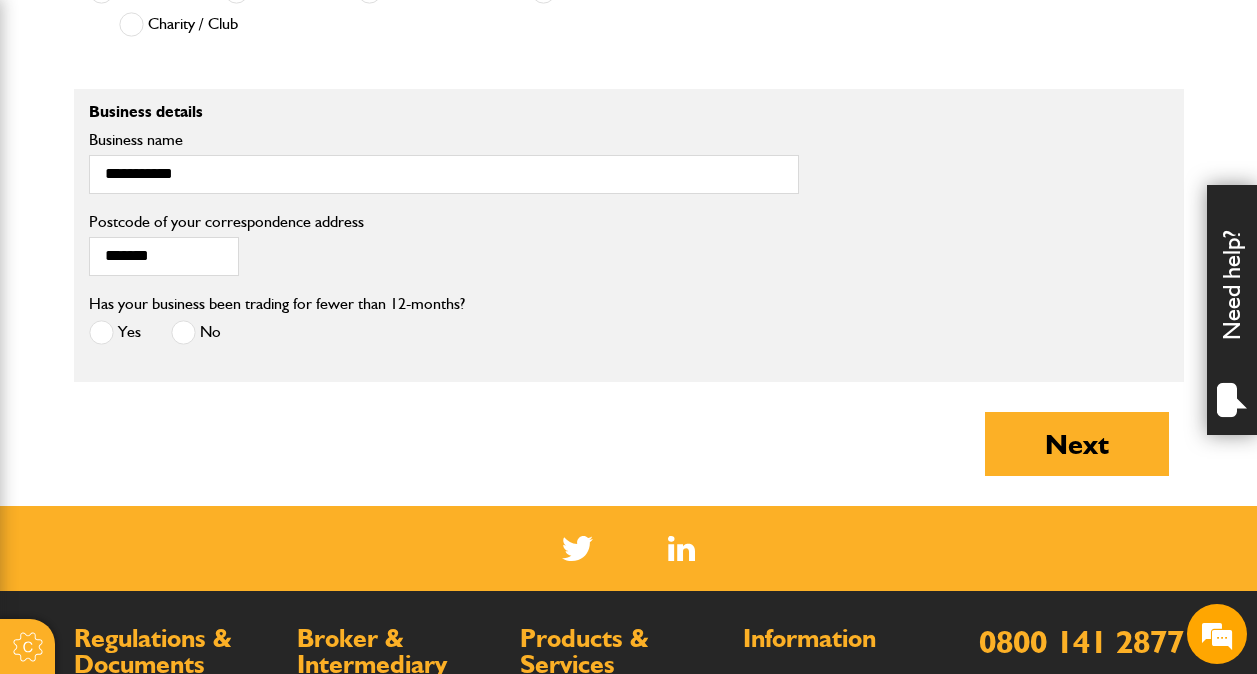 scroll, scrollTop: 1715, scrollLeft: 0, axis: vertical 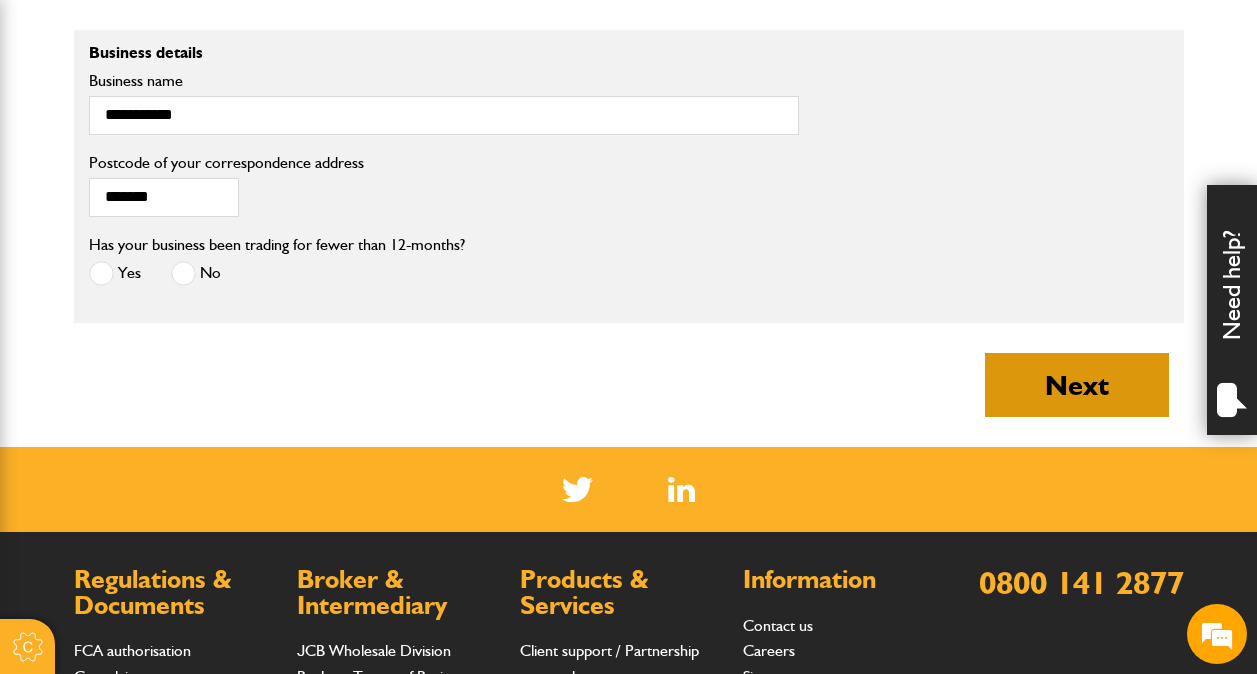 click on "Next" at bounding box center [1077, 385] 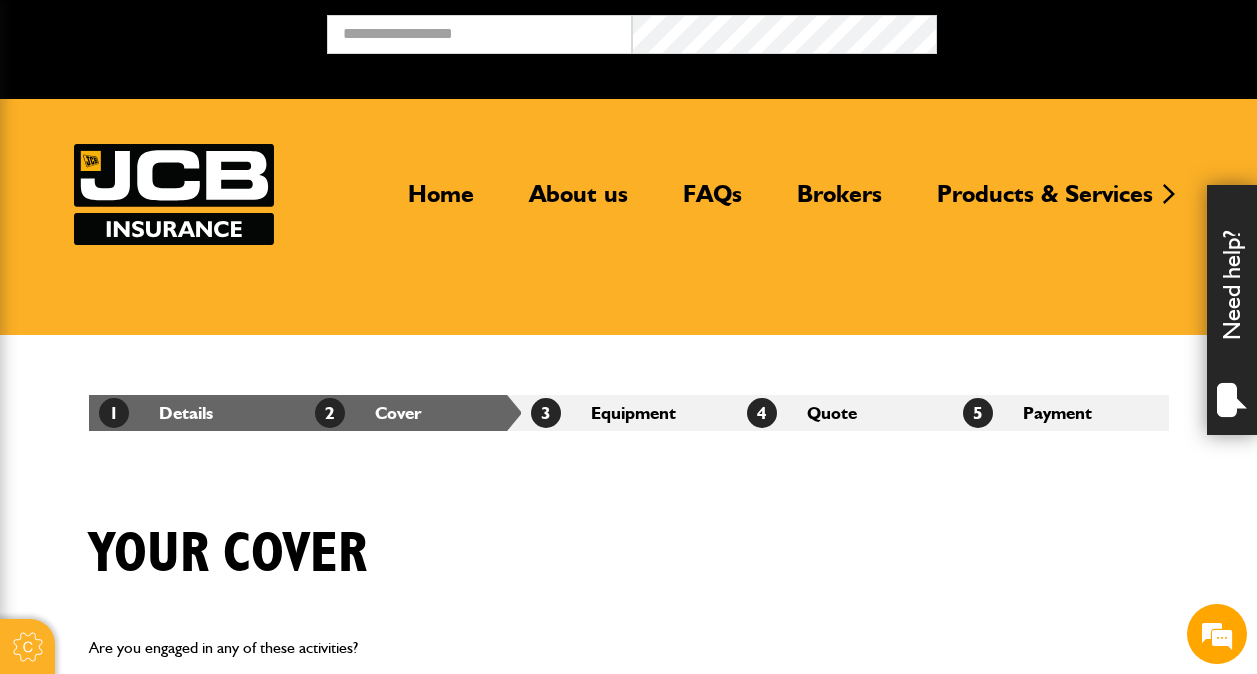 scroll, scrollTop: 0, scrollLeft: 0, axis: both 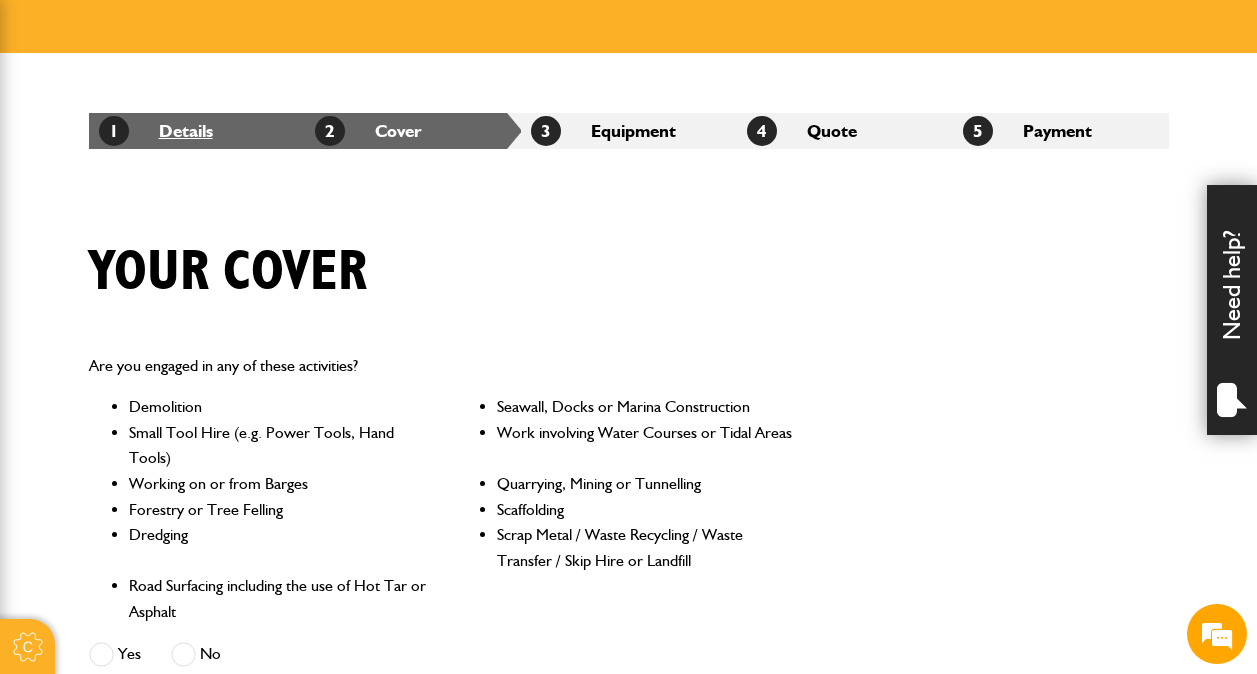 click on "1 Details" at bounding box center [156, 130] 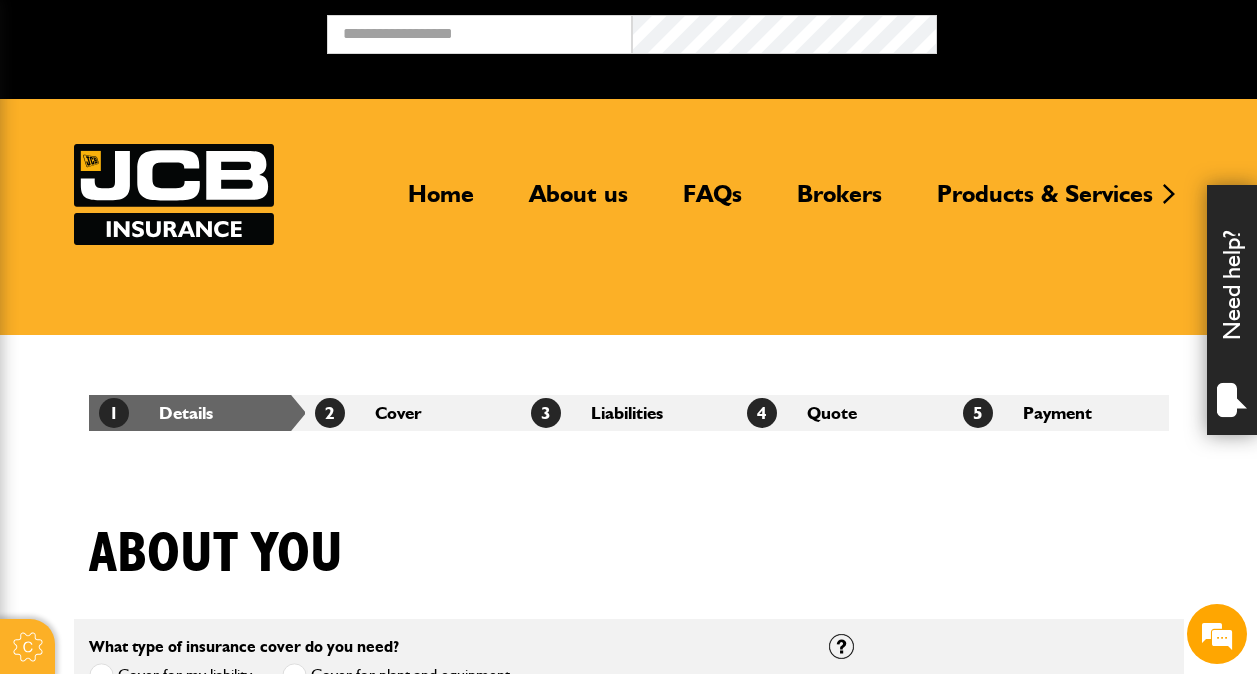 scroll, scrollTop: 0, scrollLeft: 0, axis: both 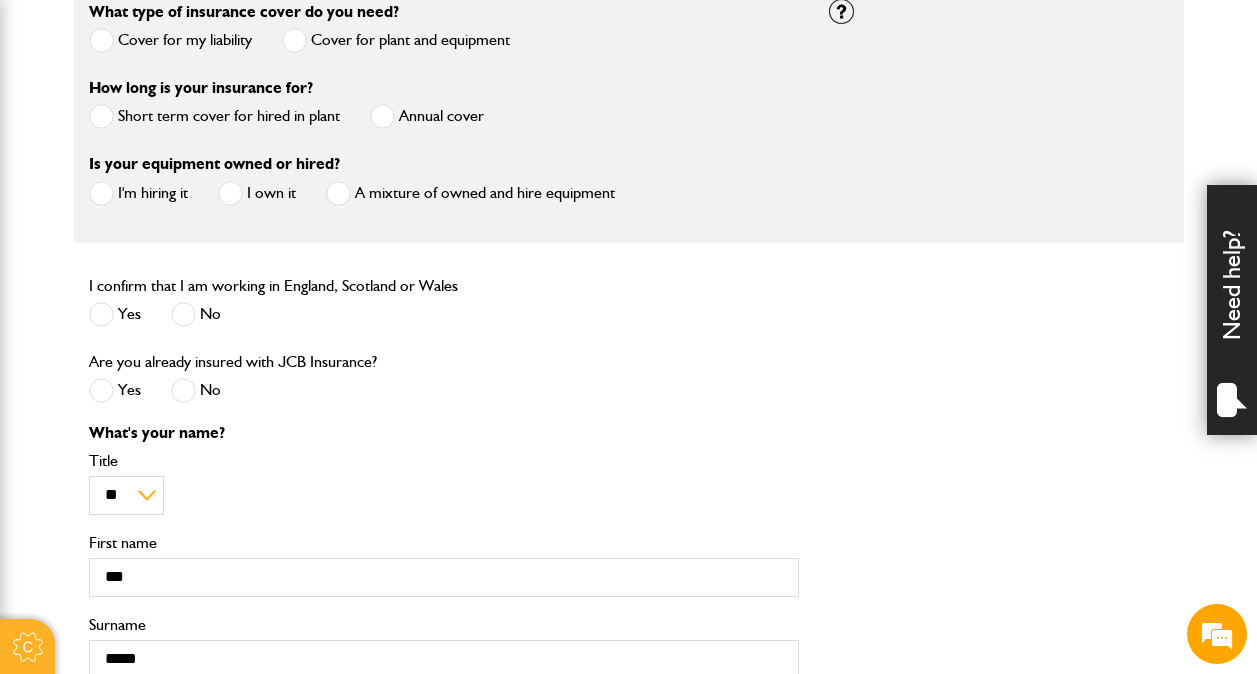 click at bounding box center (101, 193) 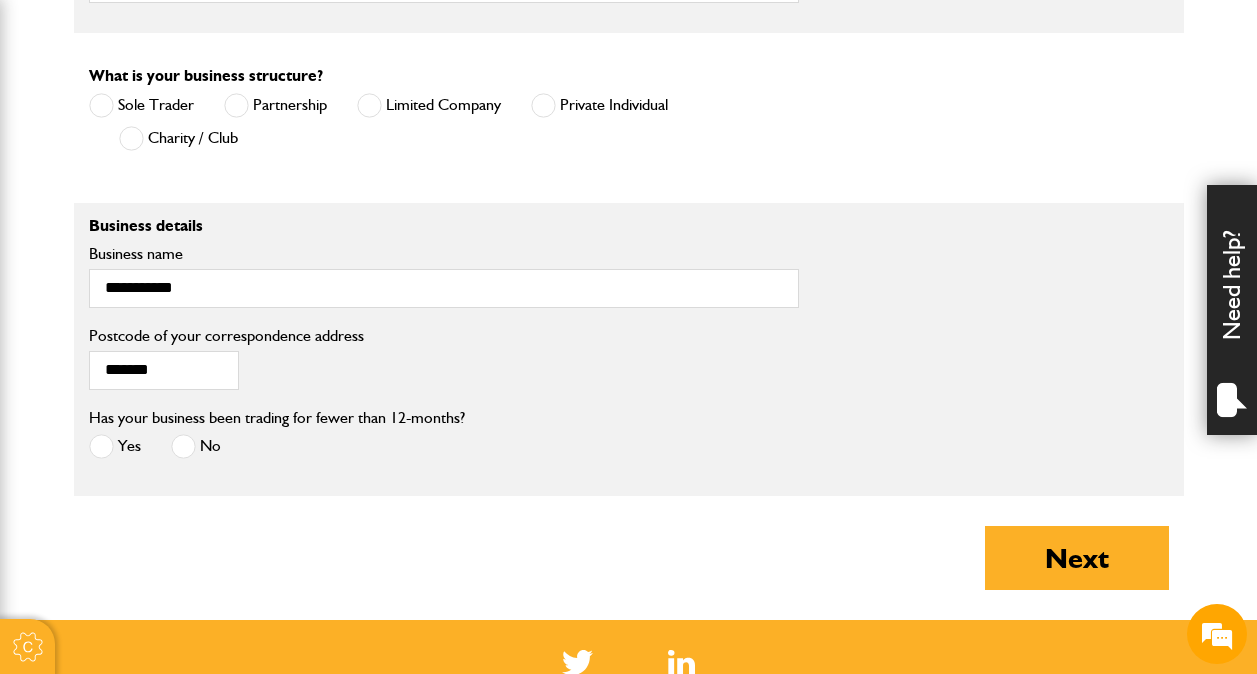 scroll, scrollTop: 2066, scrollLeft: 0, axis: vertical 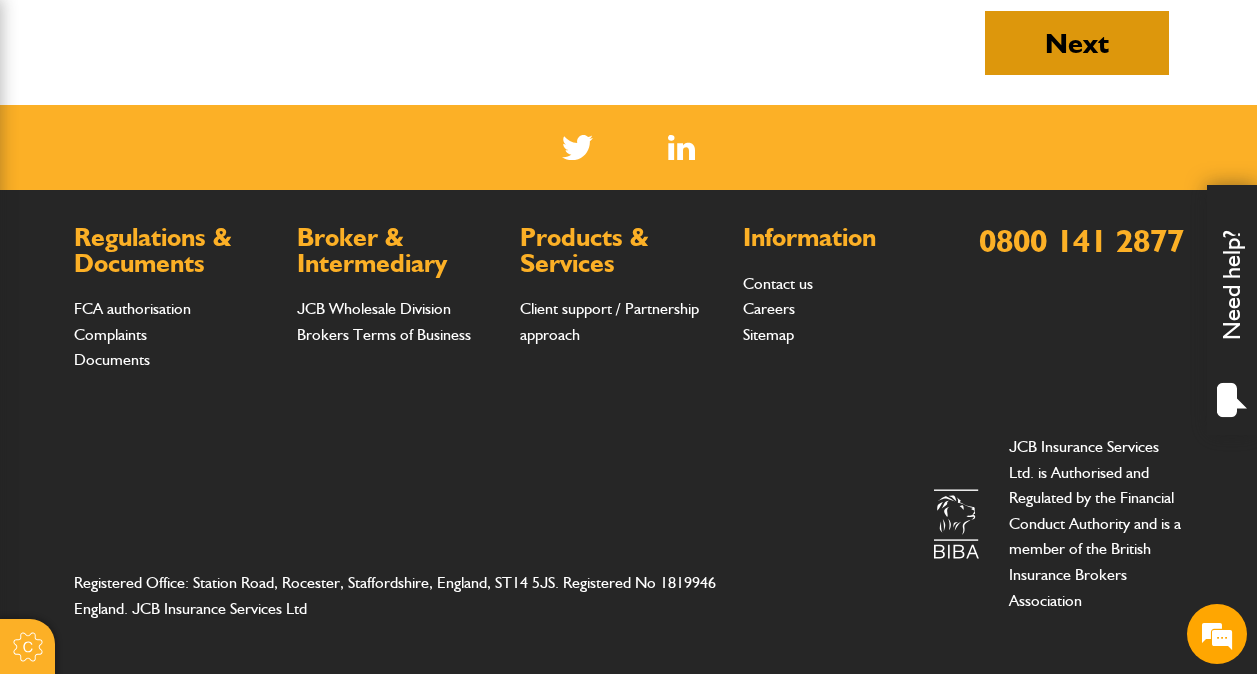 click on "Next" at bounding box center (1077, 43) 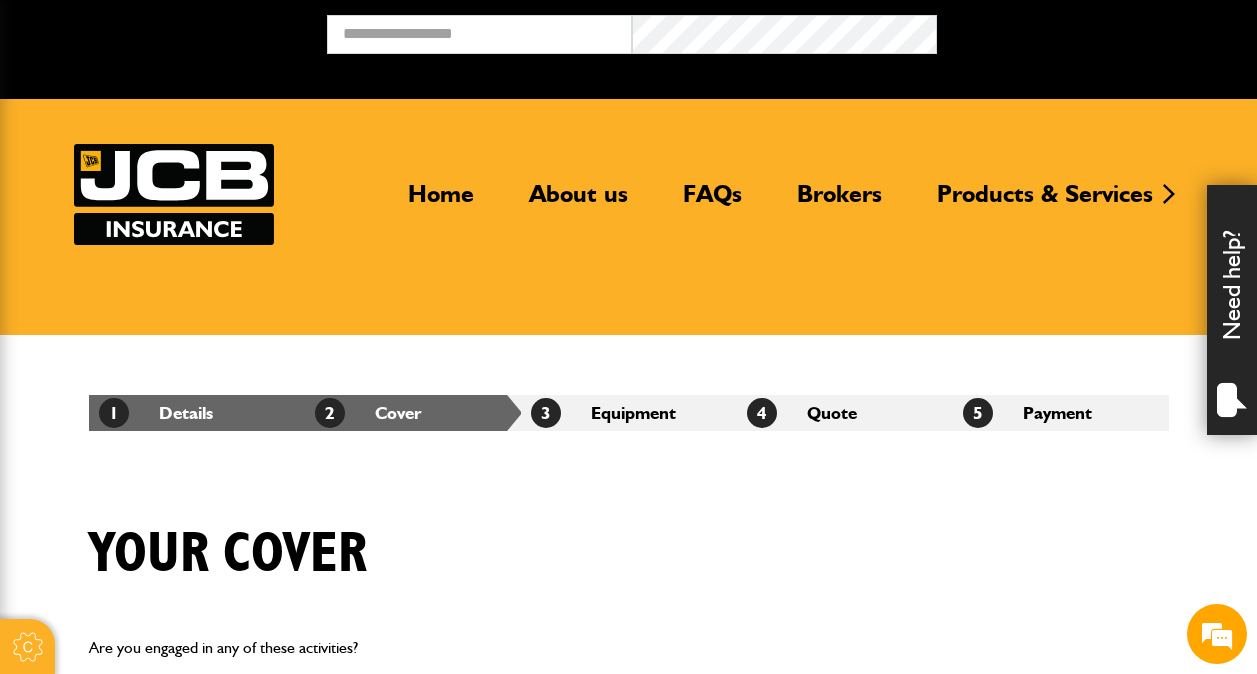 scroll, scrollTop: 0, scrollLeft: 0, axis: both 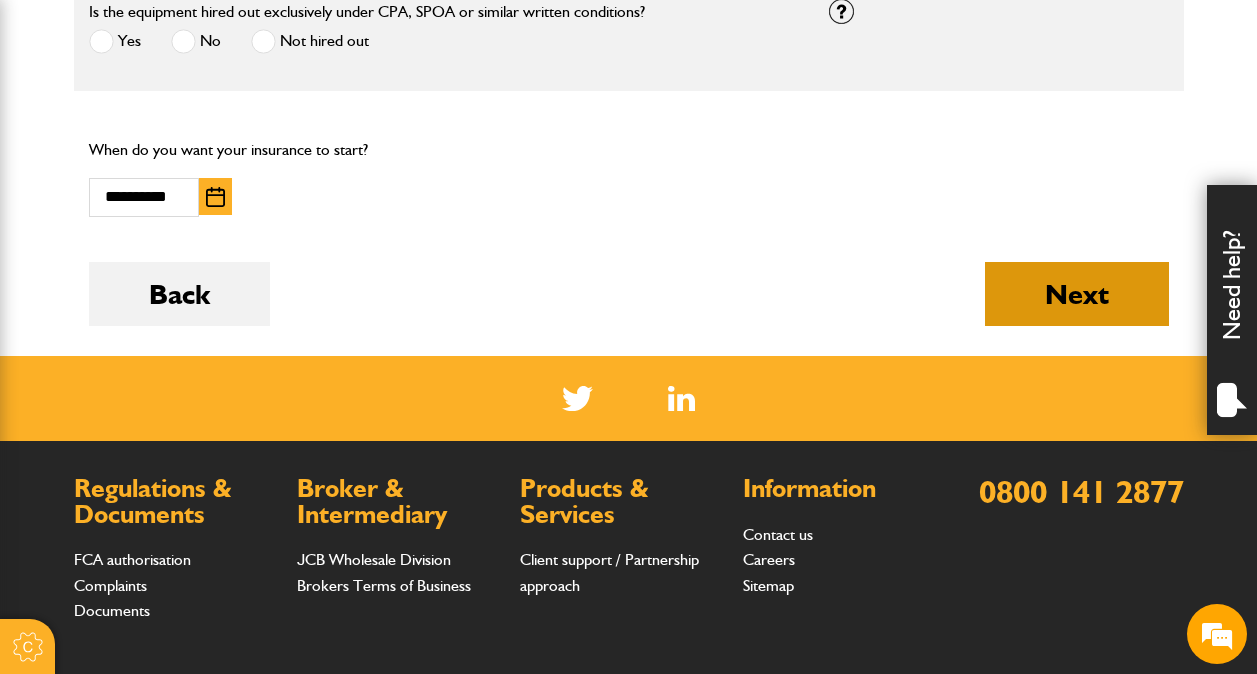click on "Next" at bounding box center (1077, 294) 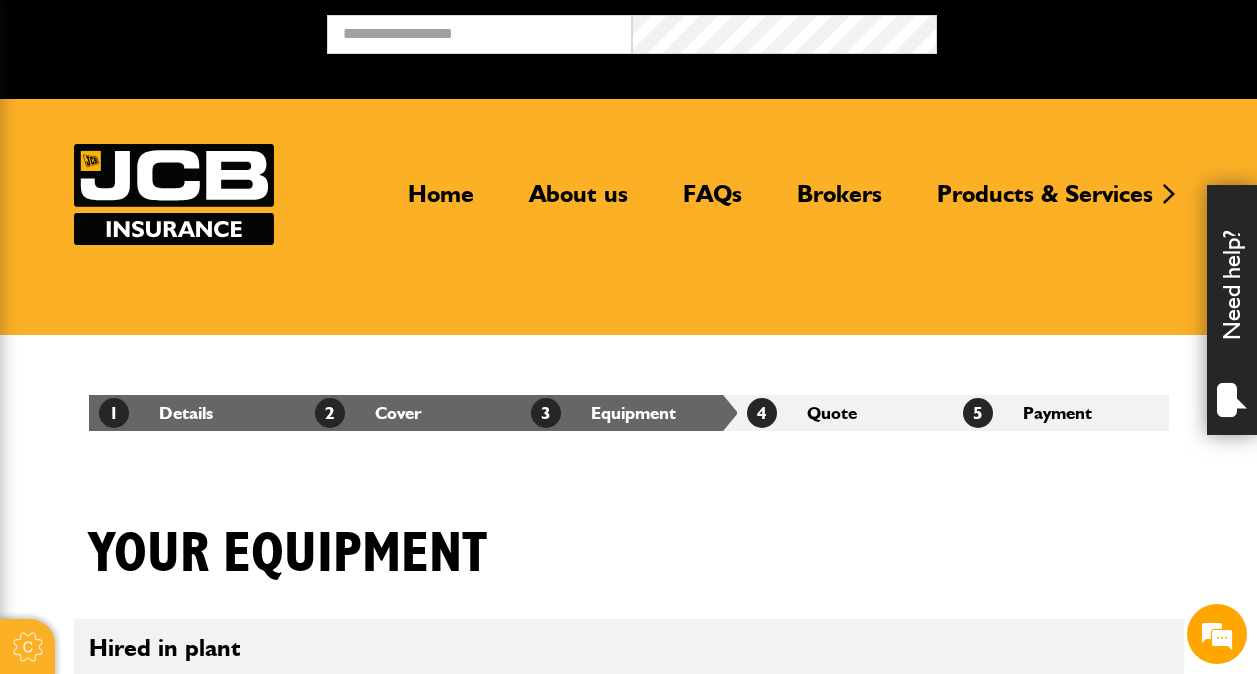 scroll, scrollTop: 0, scrollLeft: 0, axis: both 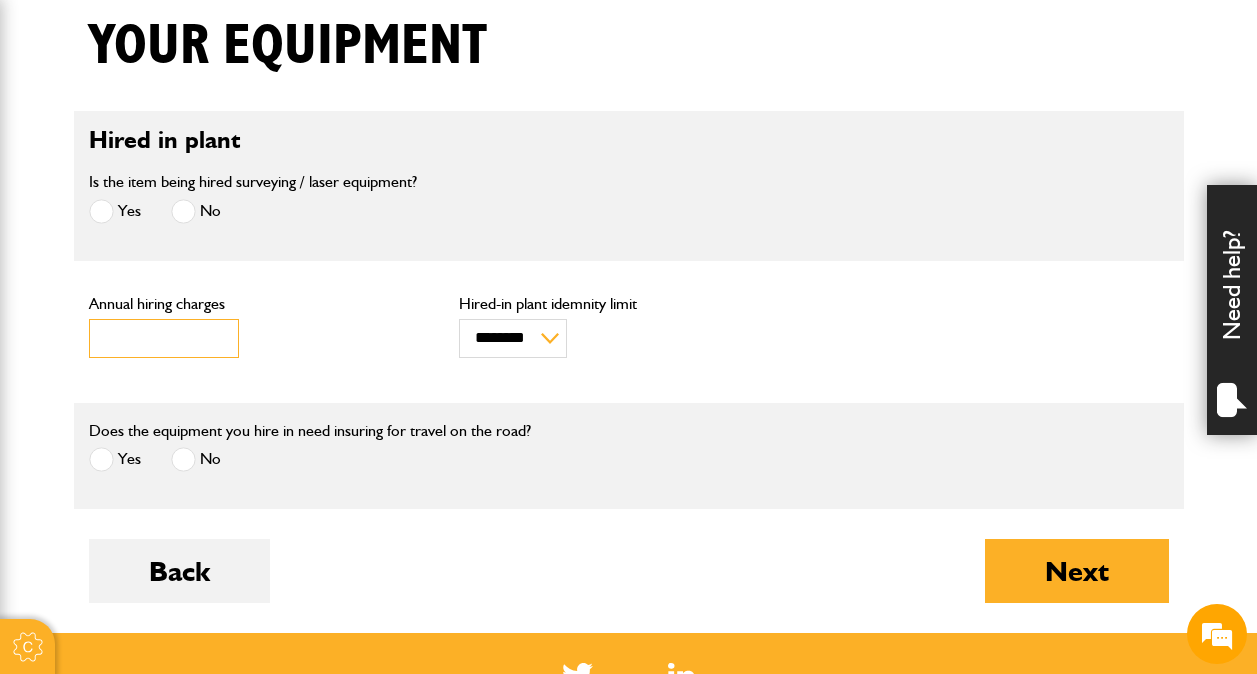 click on "*****" at bounding box center [164, 338] 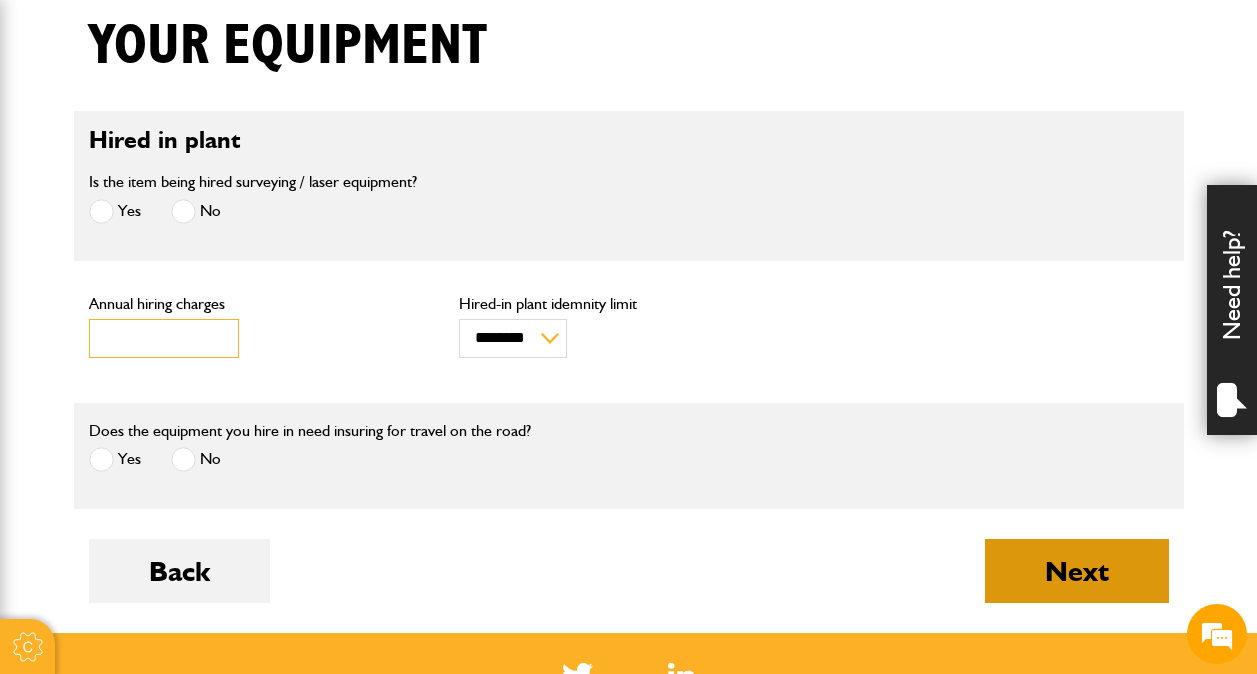 type on "*****" 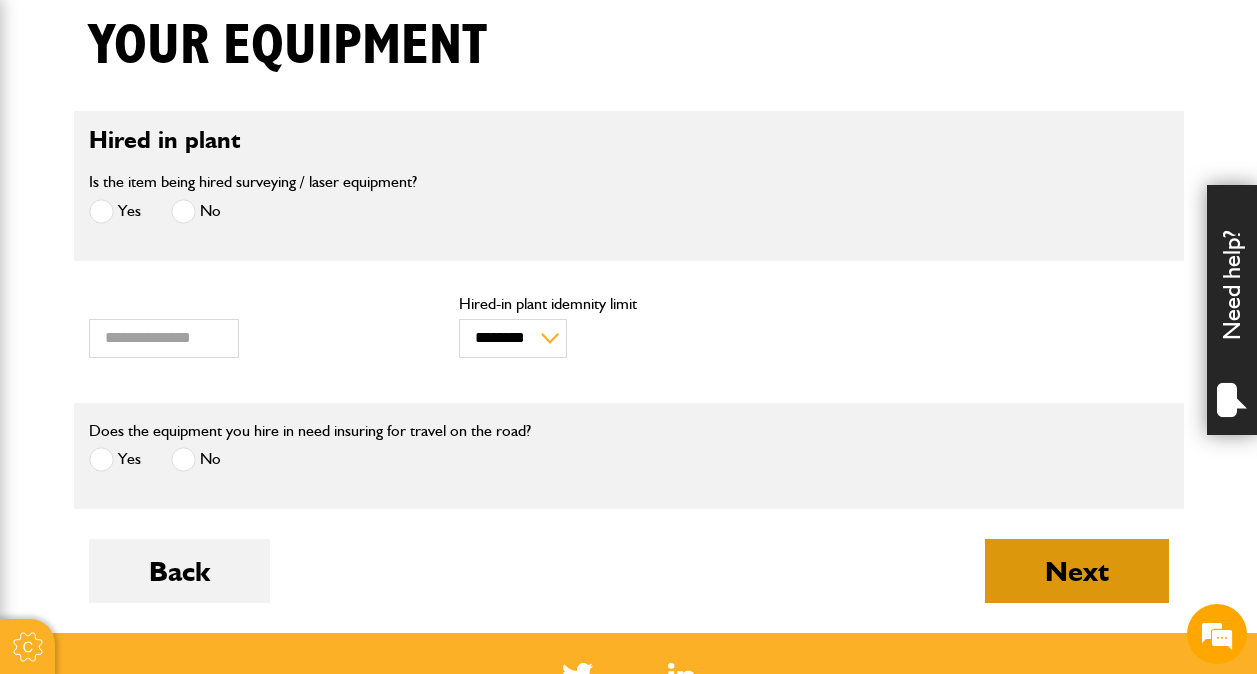 click on "Next" at bounding box center (1077, 571) 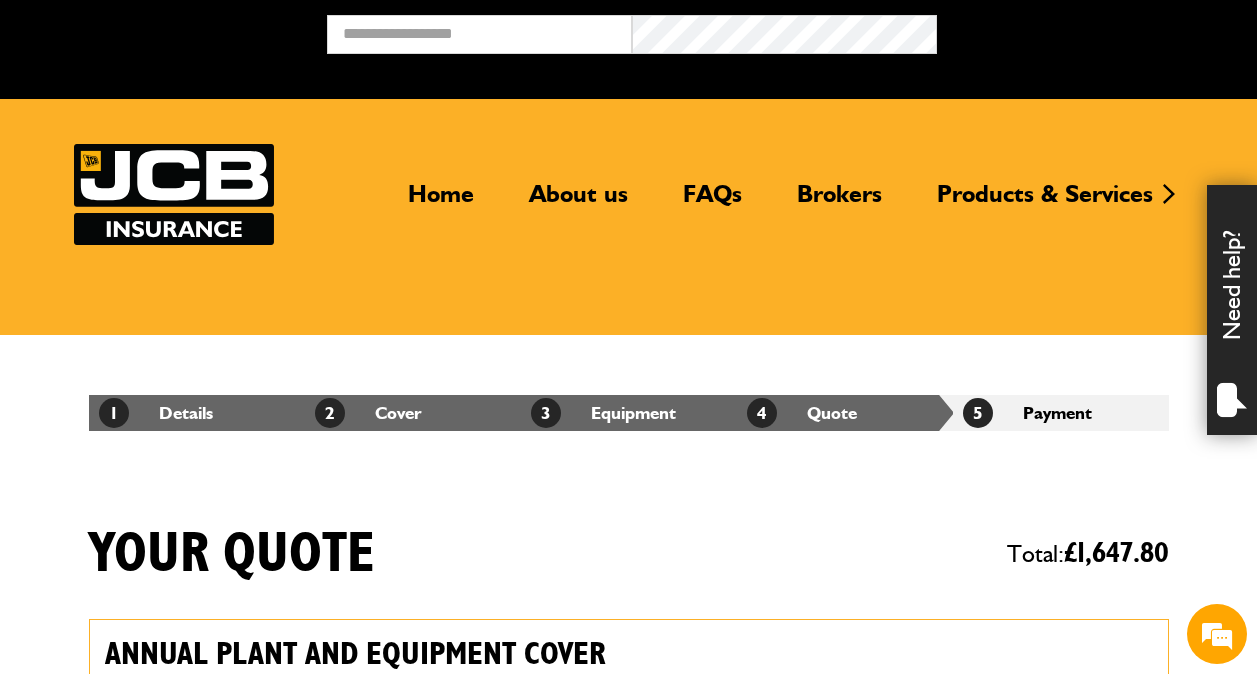 scroll, scrollTop: 0, scrollLeft: 0, axis: both 